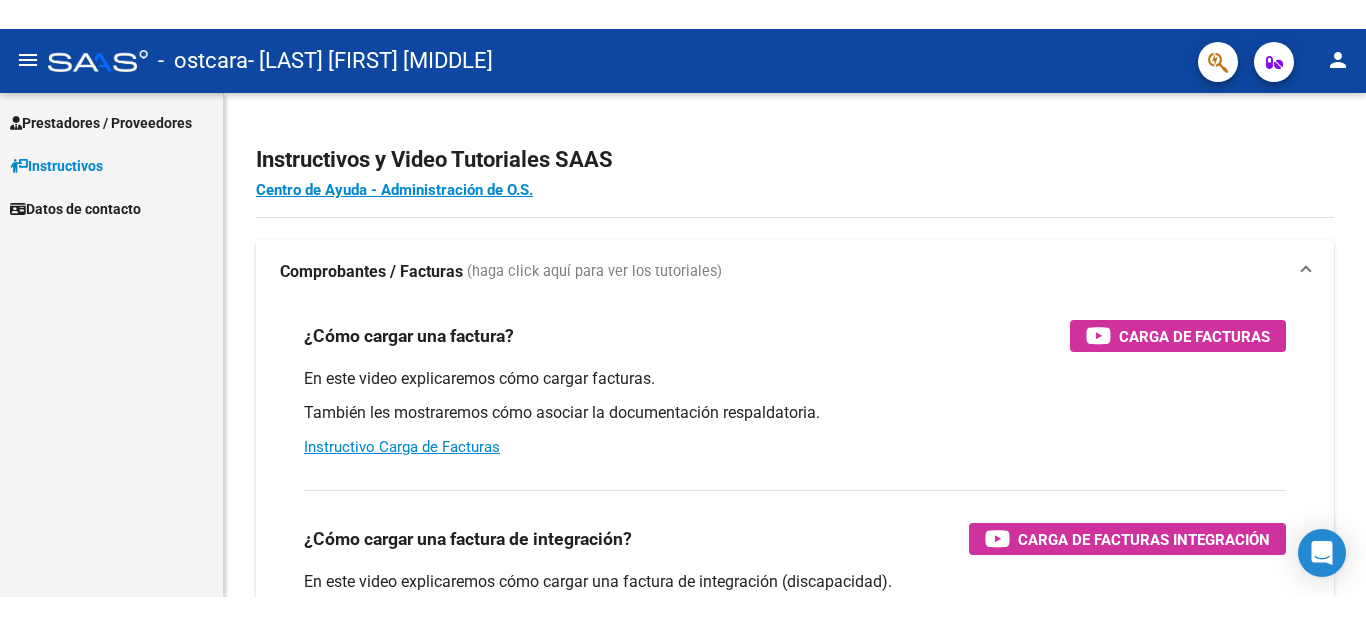 scroll, scrollTop: 0, scrollLeft: 0, axis: both 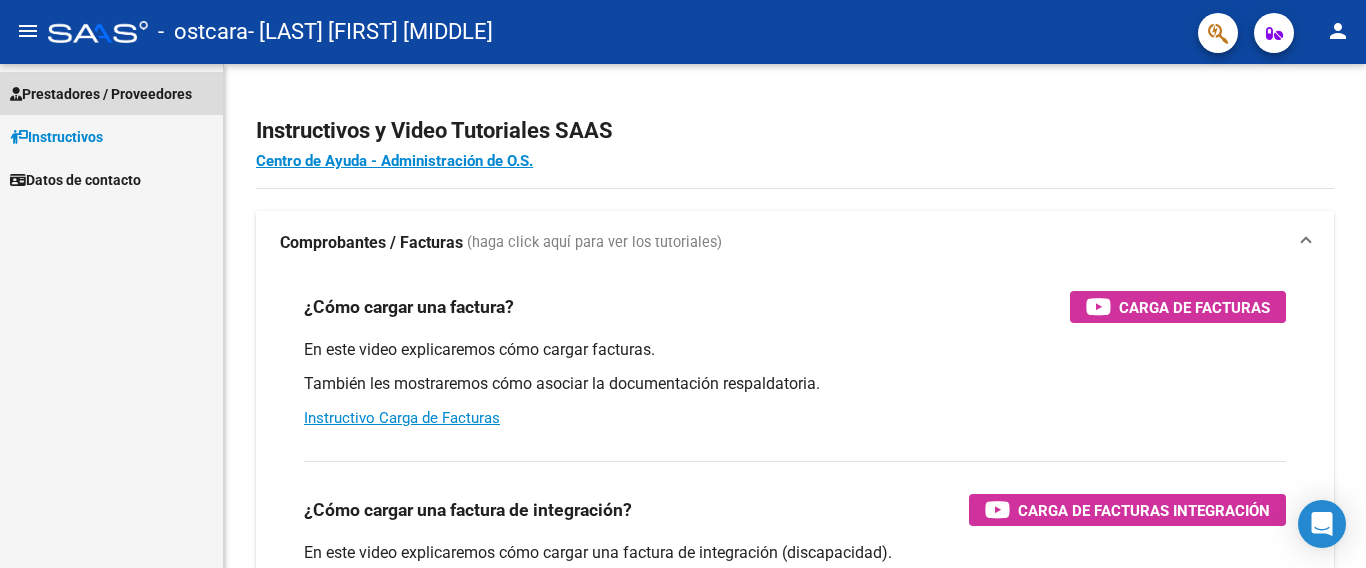click on "Prestadores / Proveedores" at bounding box center (111, 93) 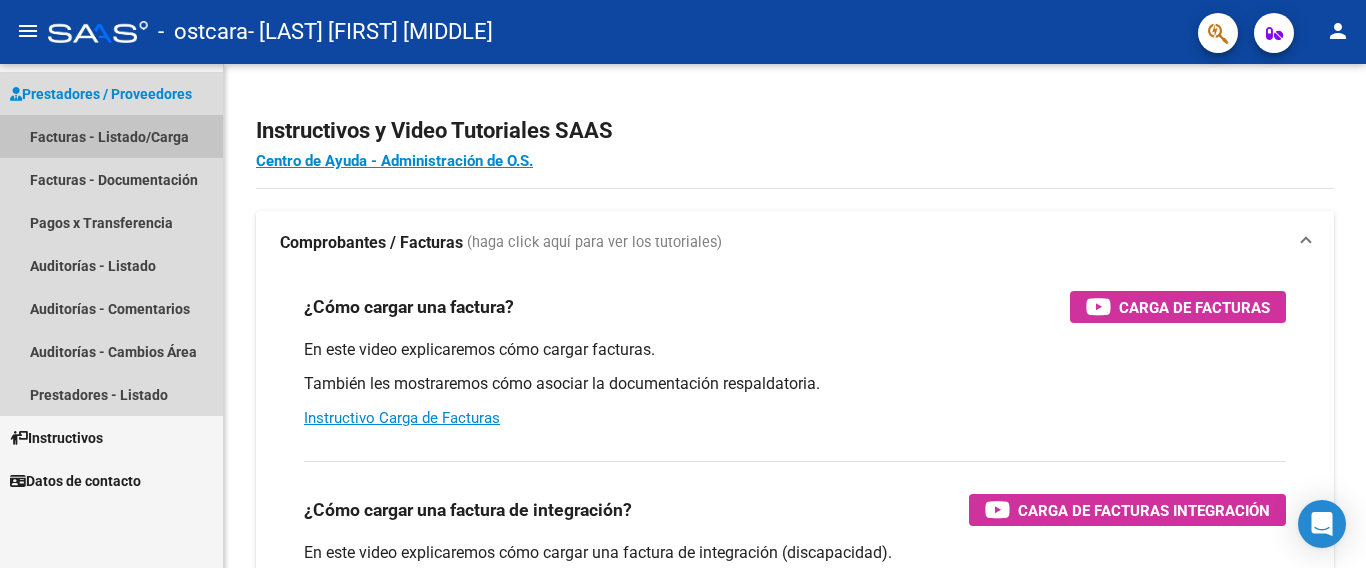 click on "Facturas - Listado/Carga" at bounding box center (111, 136) 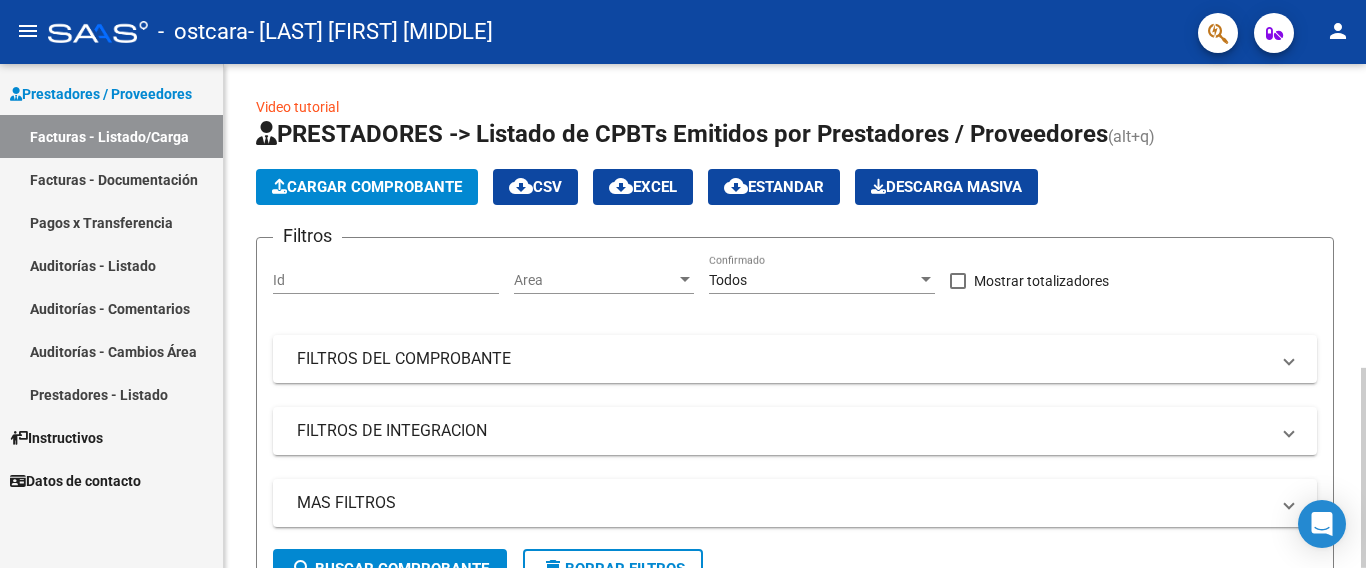 click on "Cargar Comprobante" 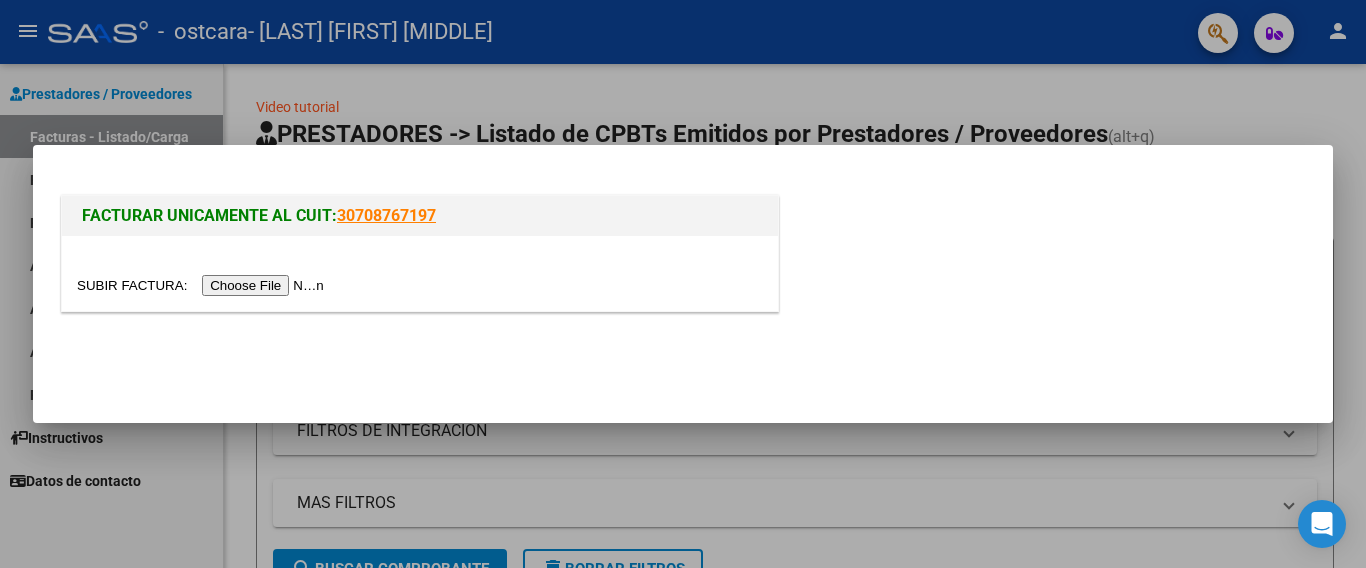 click at bounding box center [683, 284] 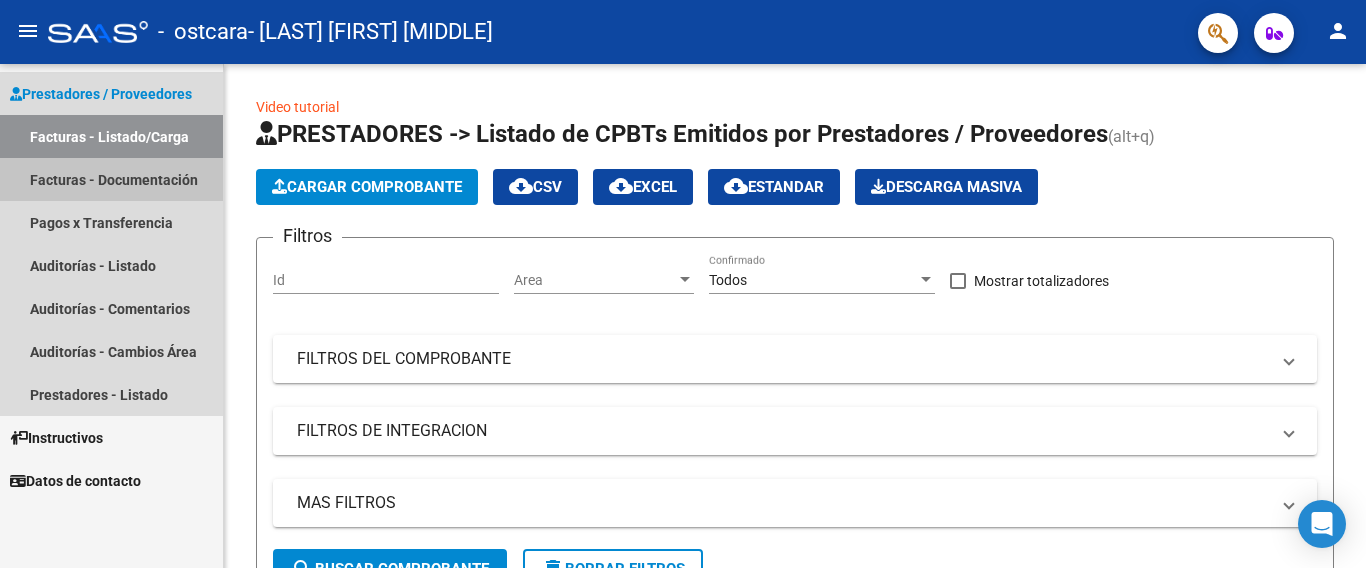 click on "Facturas - Documentación" at bounding box center [111, 179] 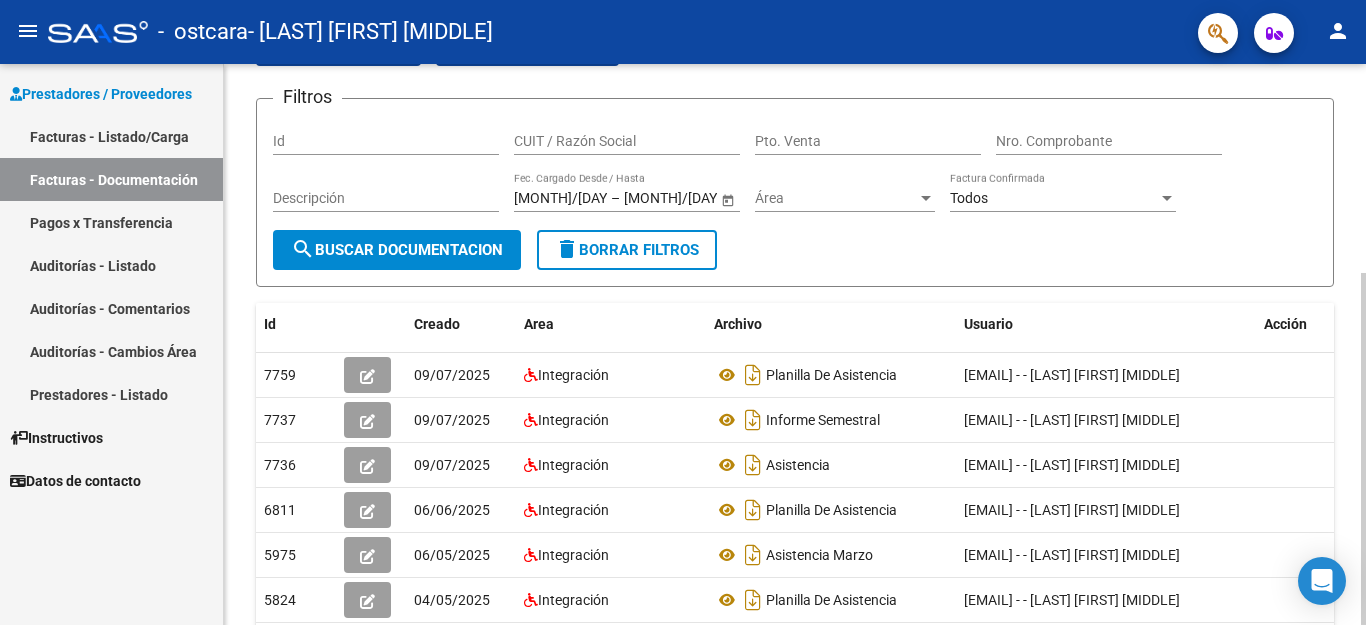 scroll, scrollTop: 121, scrollLeft: 0, axis: vertical 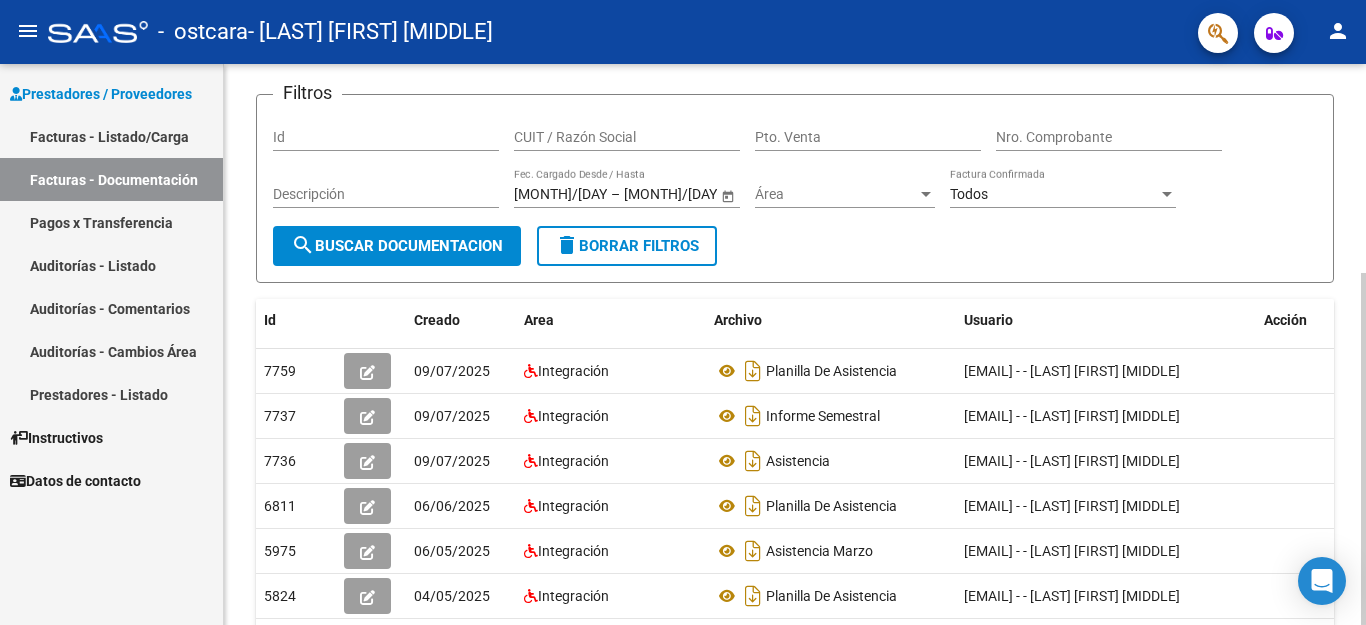 click 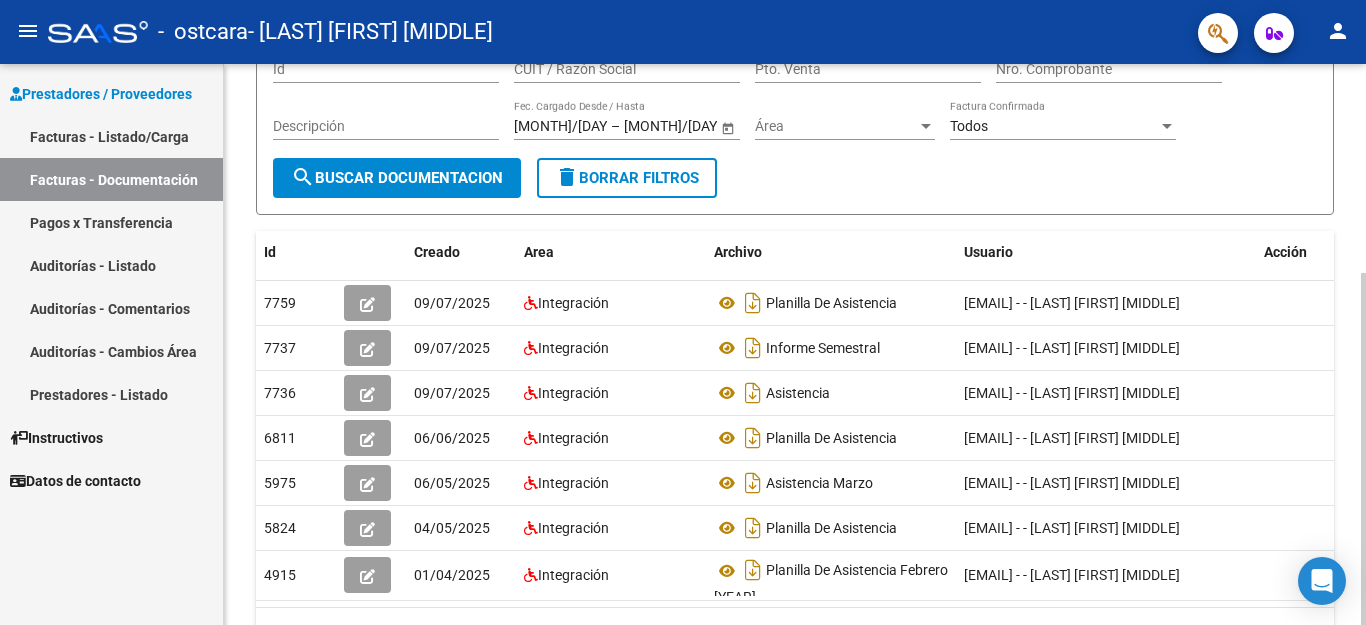 click 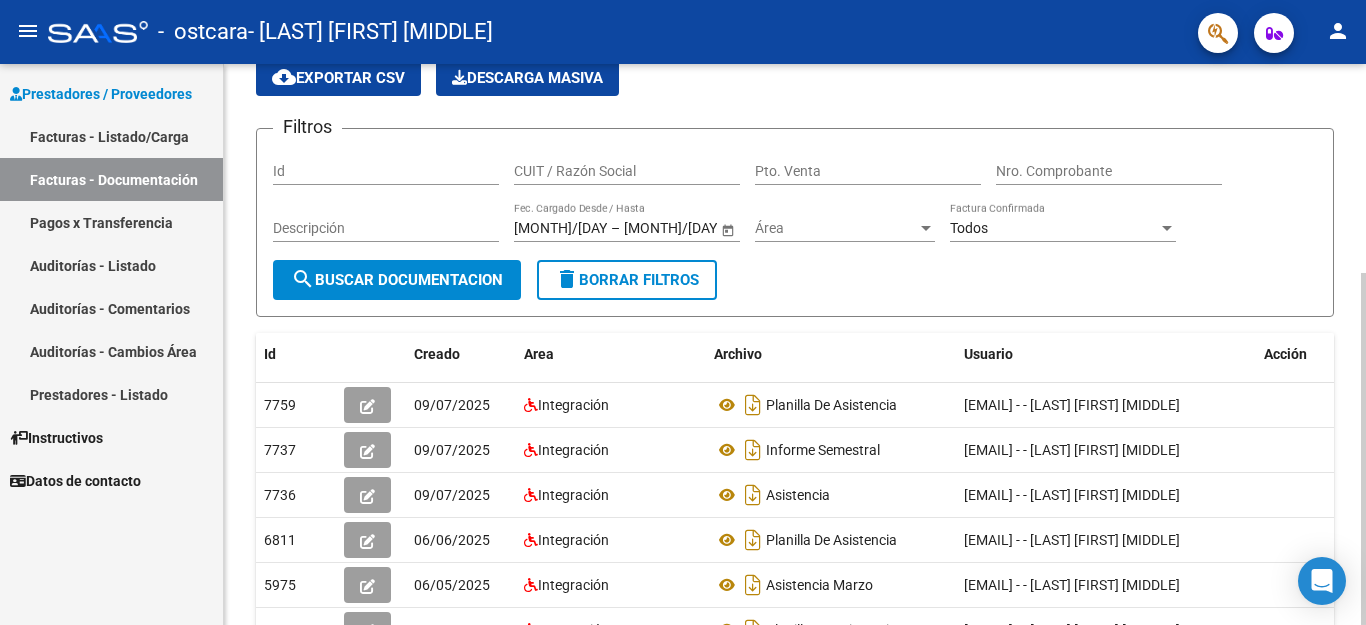 scroll, scrollTop: 82, scrollLeft: 0, axis: vertical 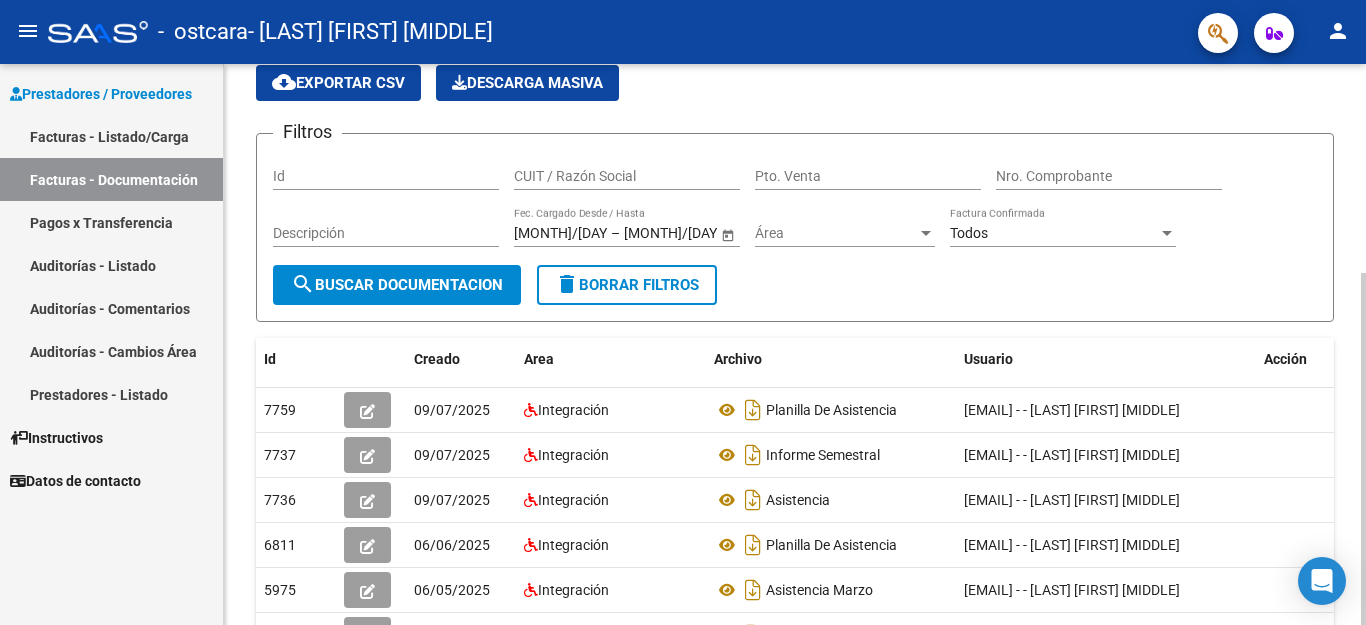 click 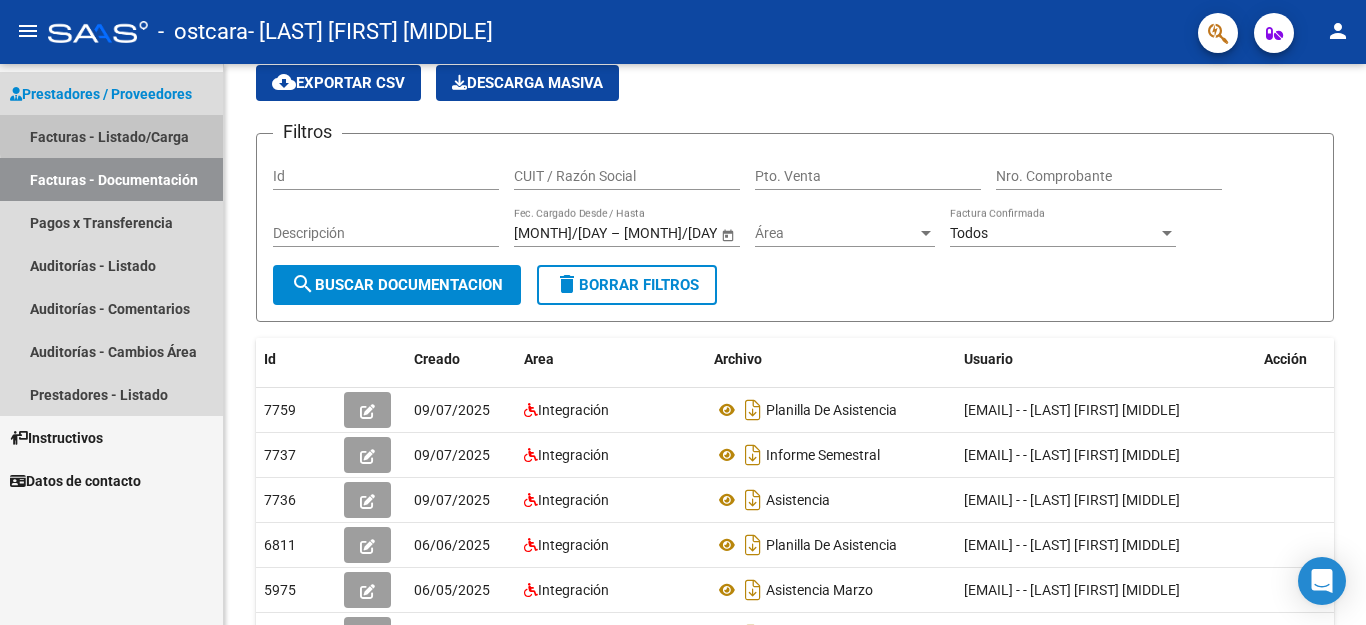 click on "Facturas - Listado/Carga" at bounding box center (111, 136) 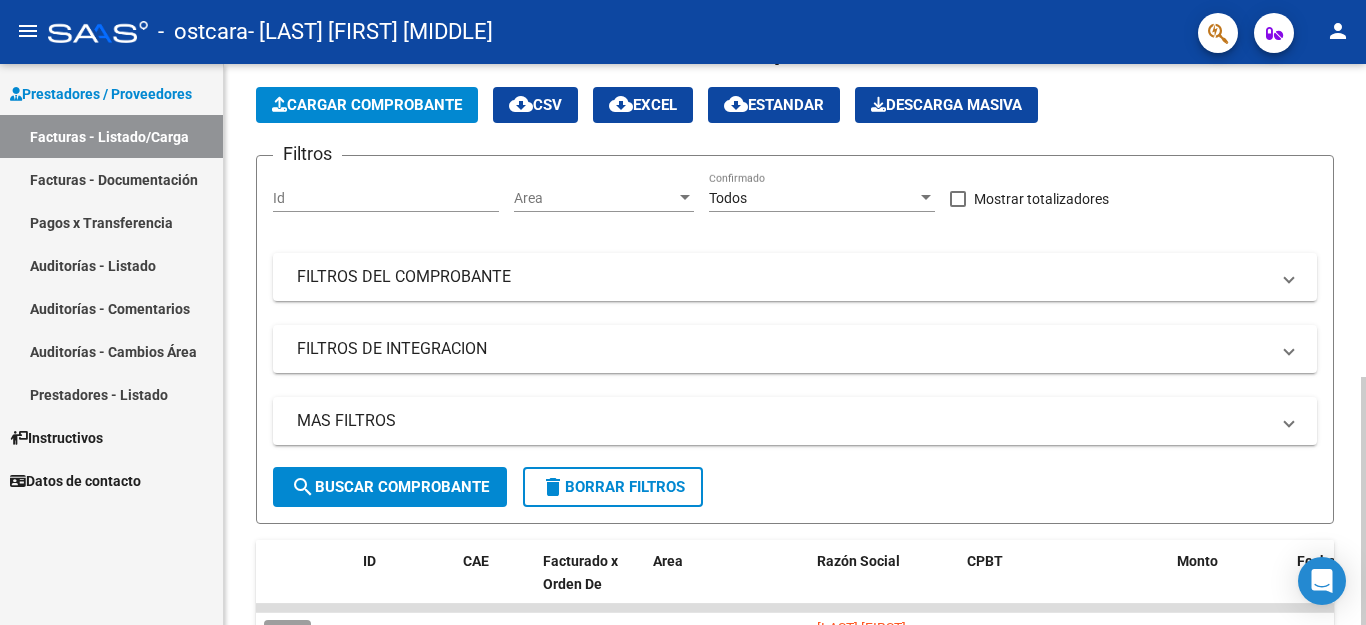 click 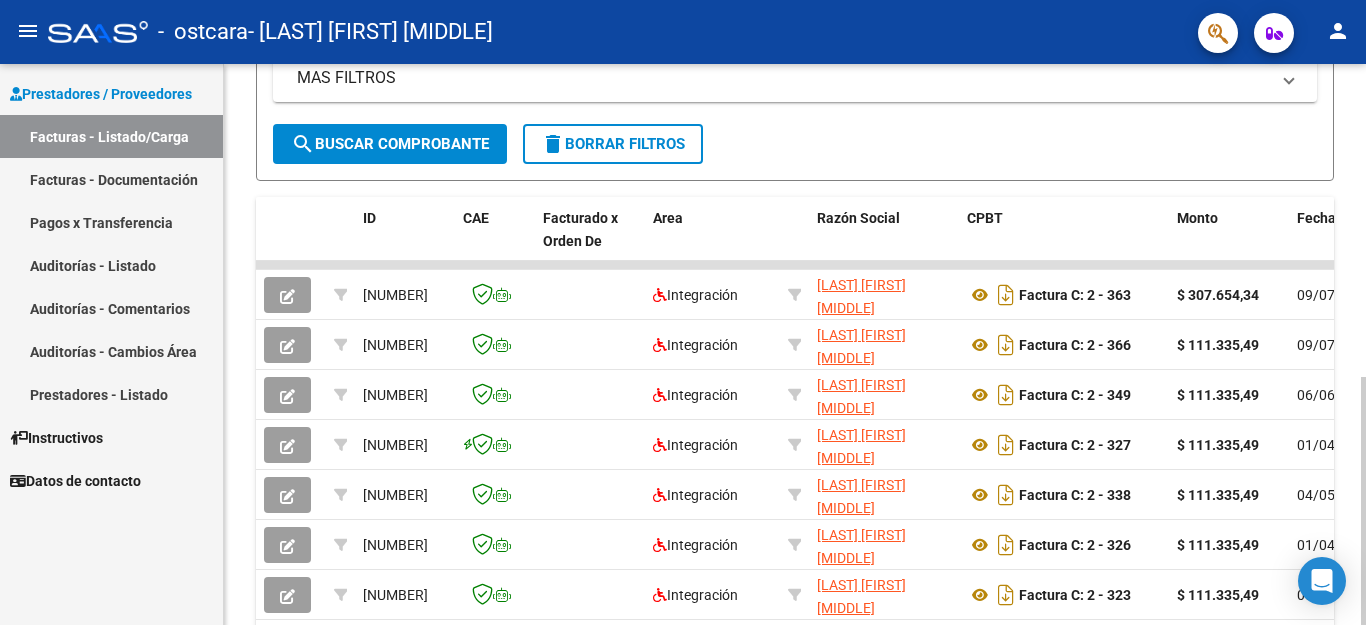 click 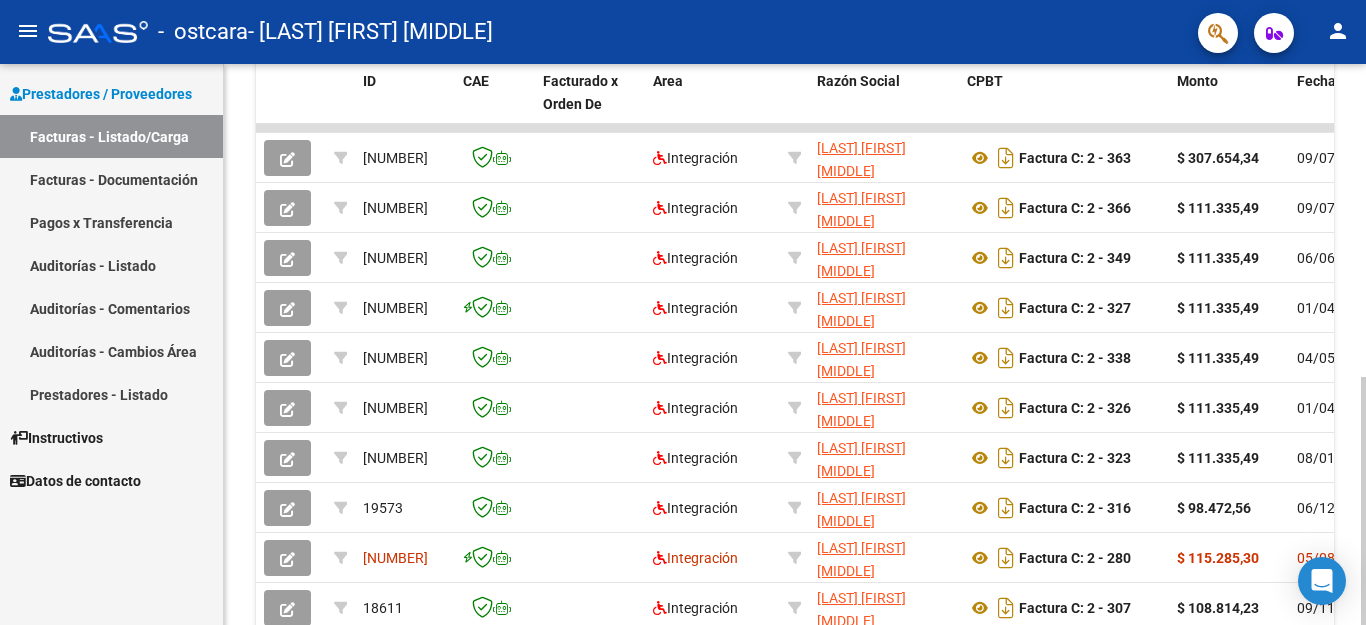 scroll, scrollTop: 564, scrollLeft: 0, axis: vertical 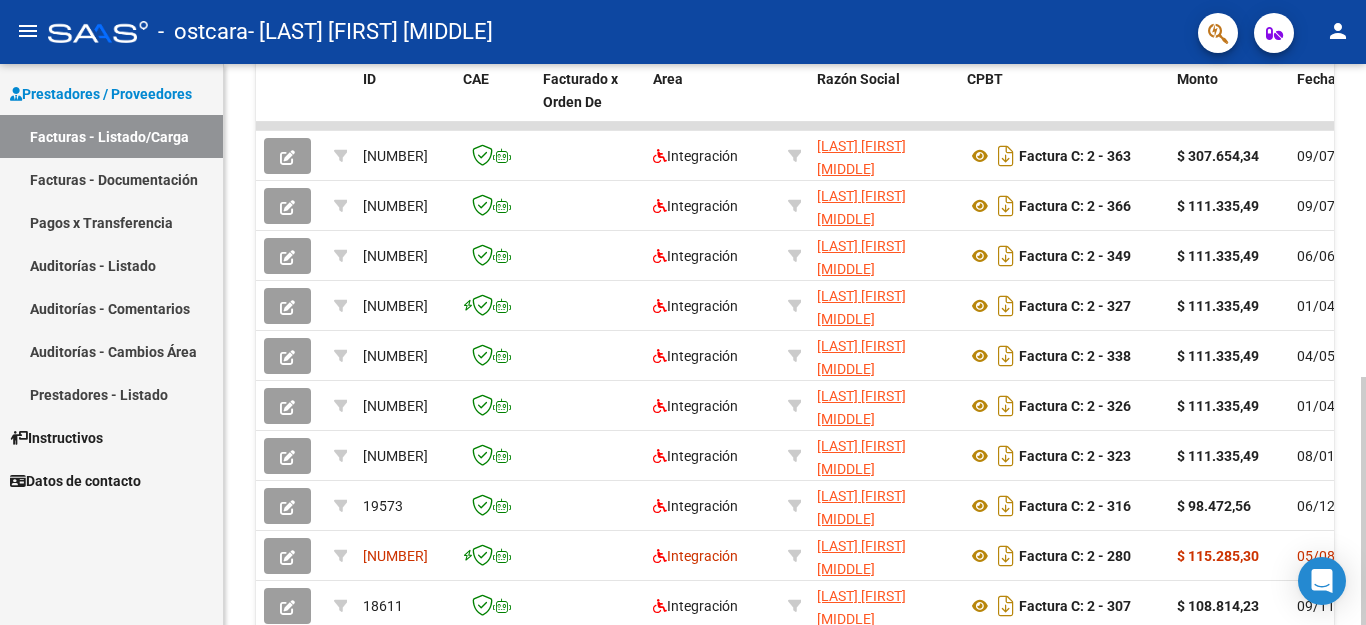 click 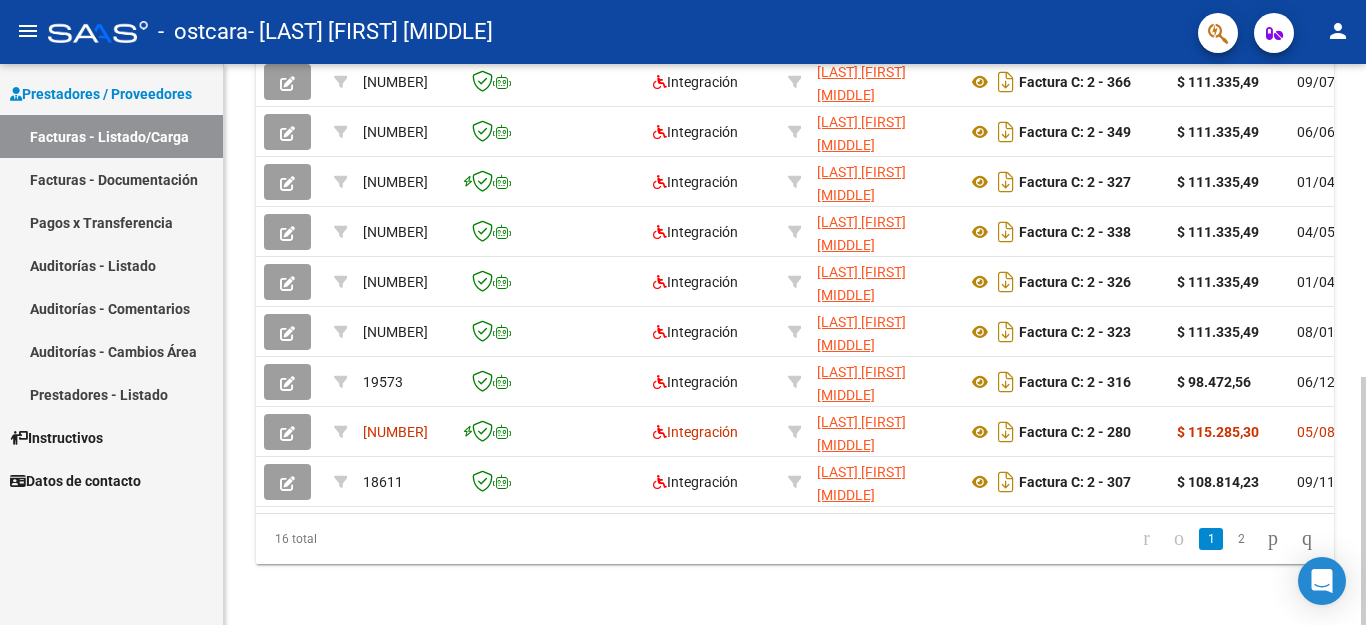 scroll, scrollTop: 692, scrollLeft: 0, axis: vertical 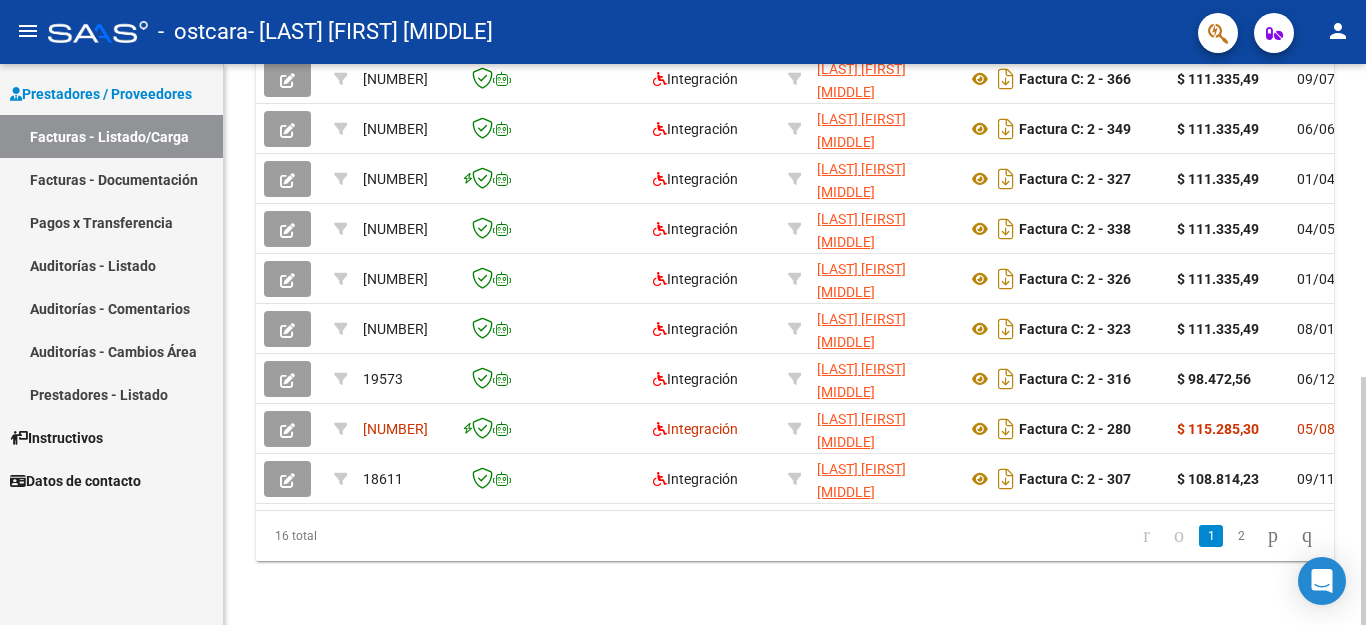 click 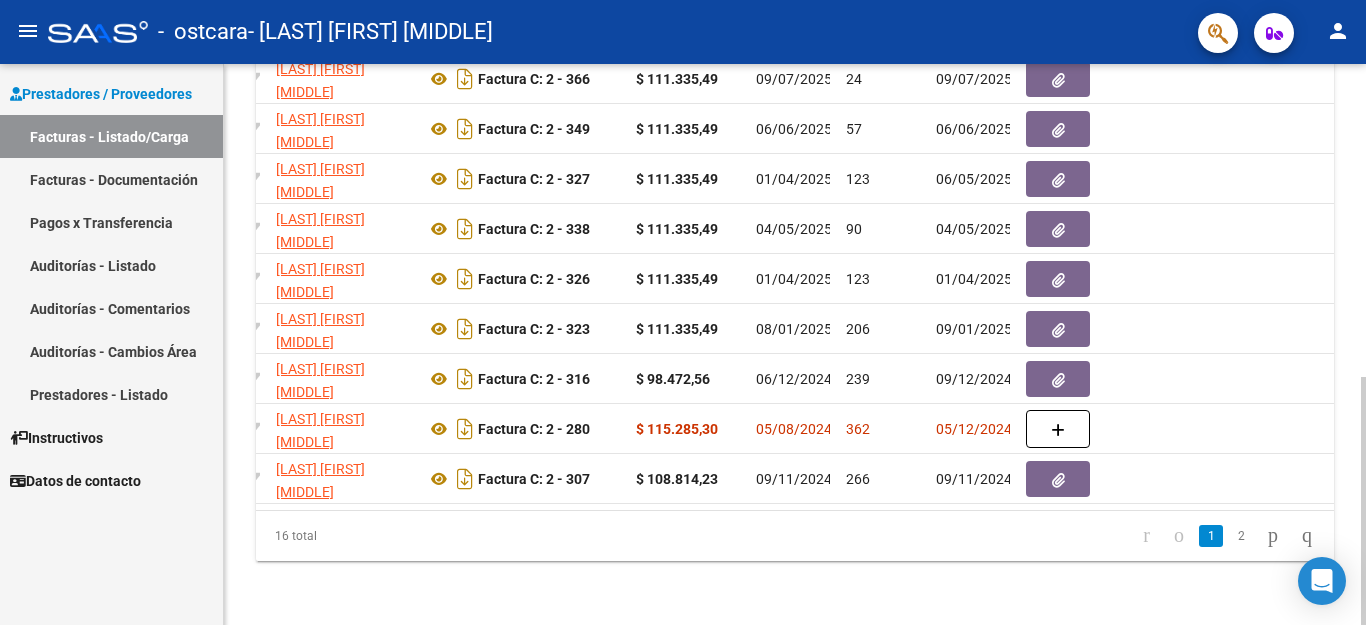 scroll, scrollTop: 0, scrollLeft: 533, axis: horizontal 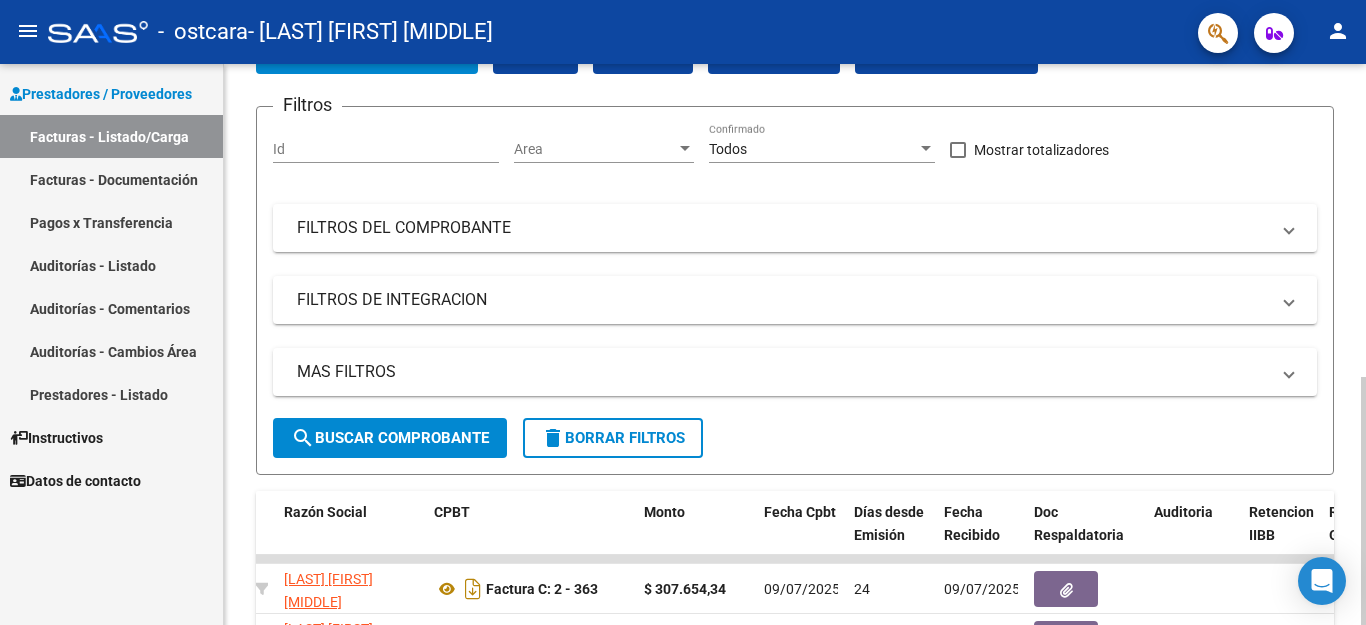 click 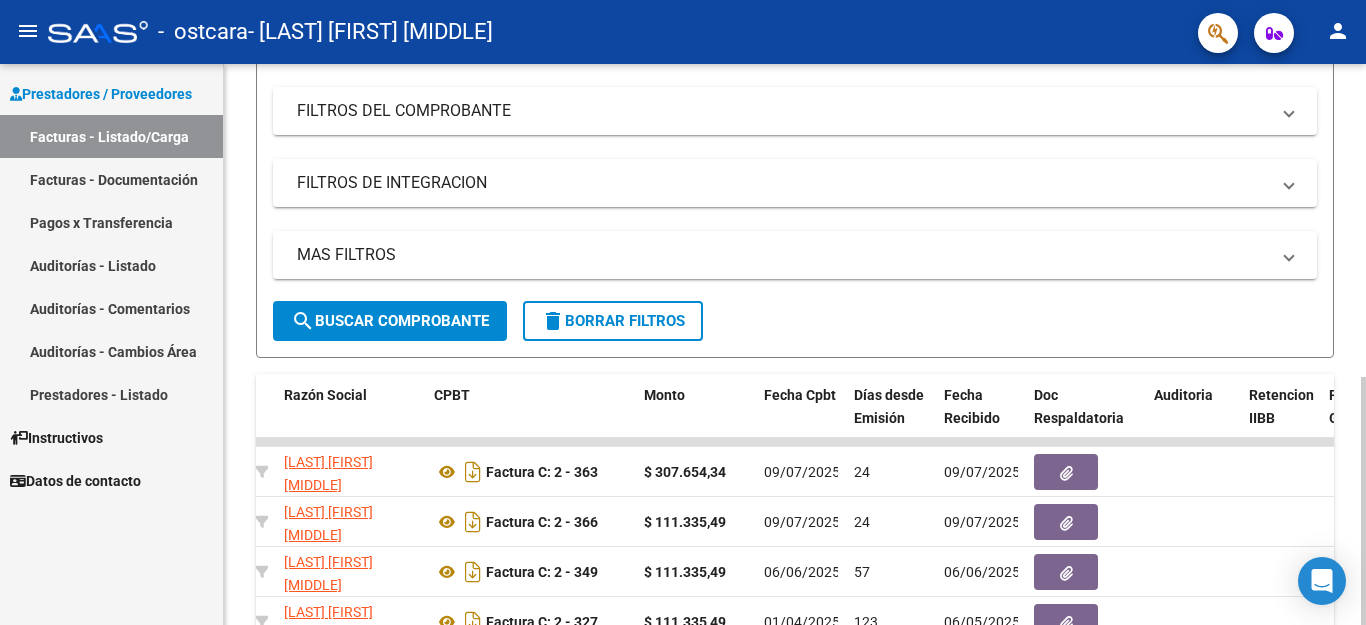 click 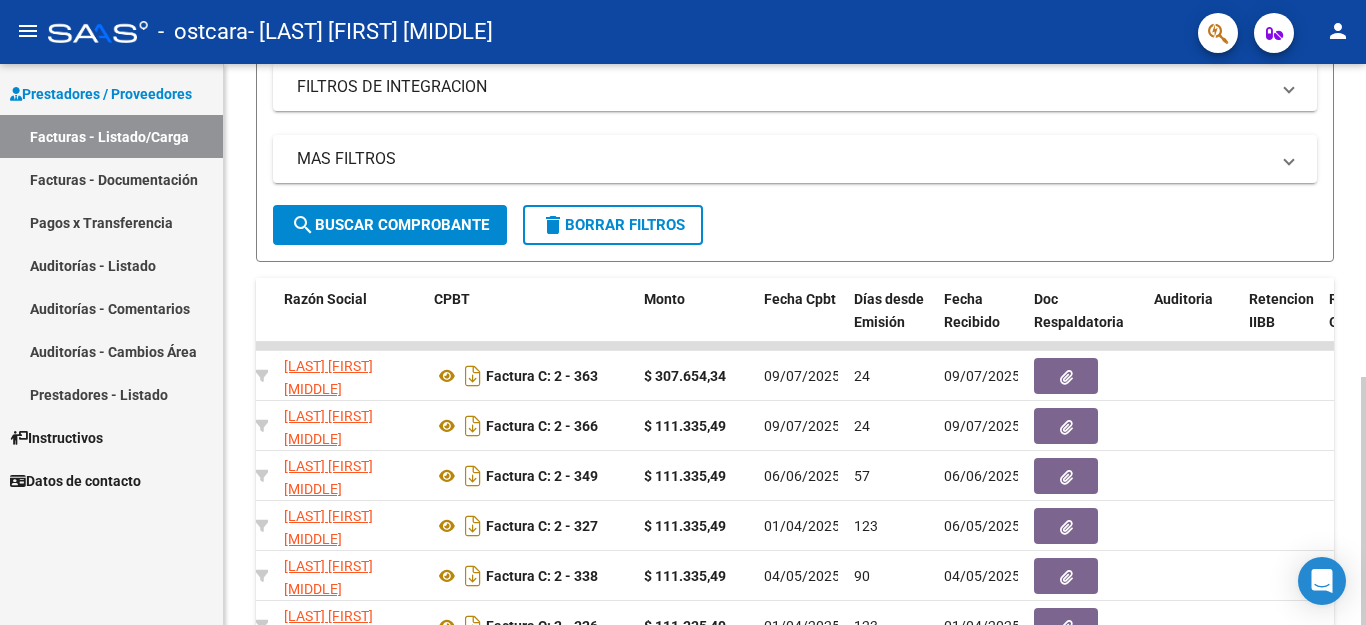 scroll, scrollTop: 347, scrollLeft: 0, axis: vertical 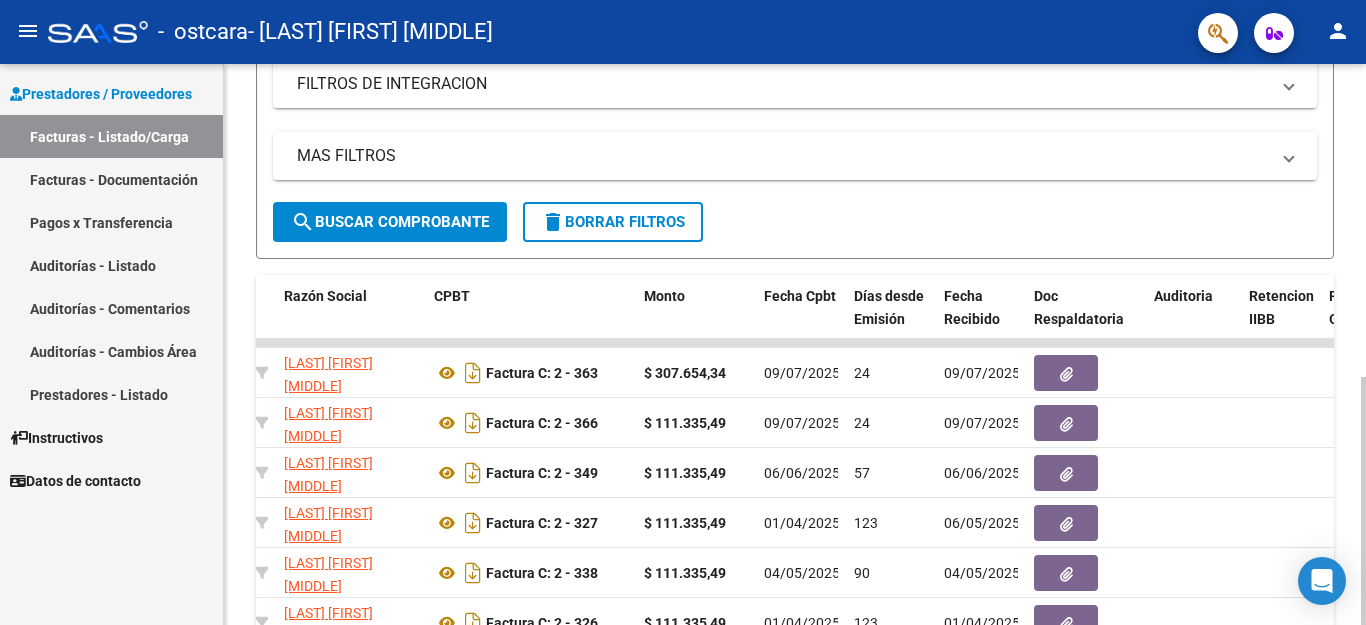 click 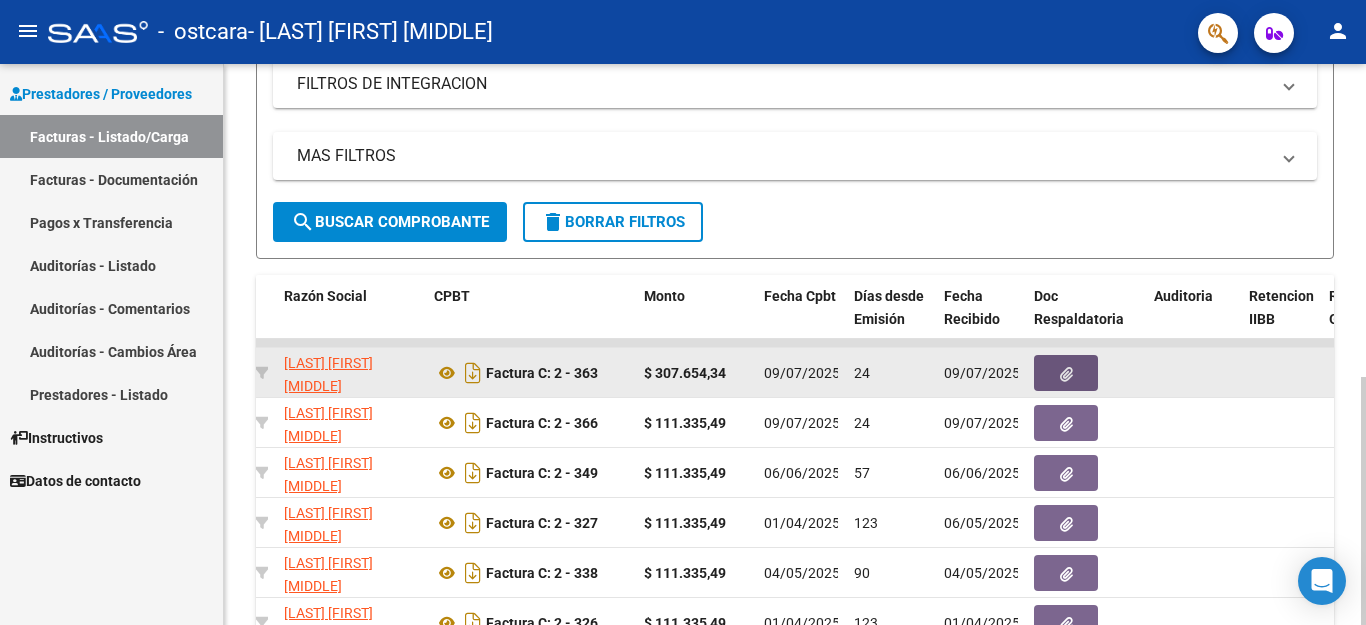 click 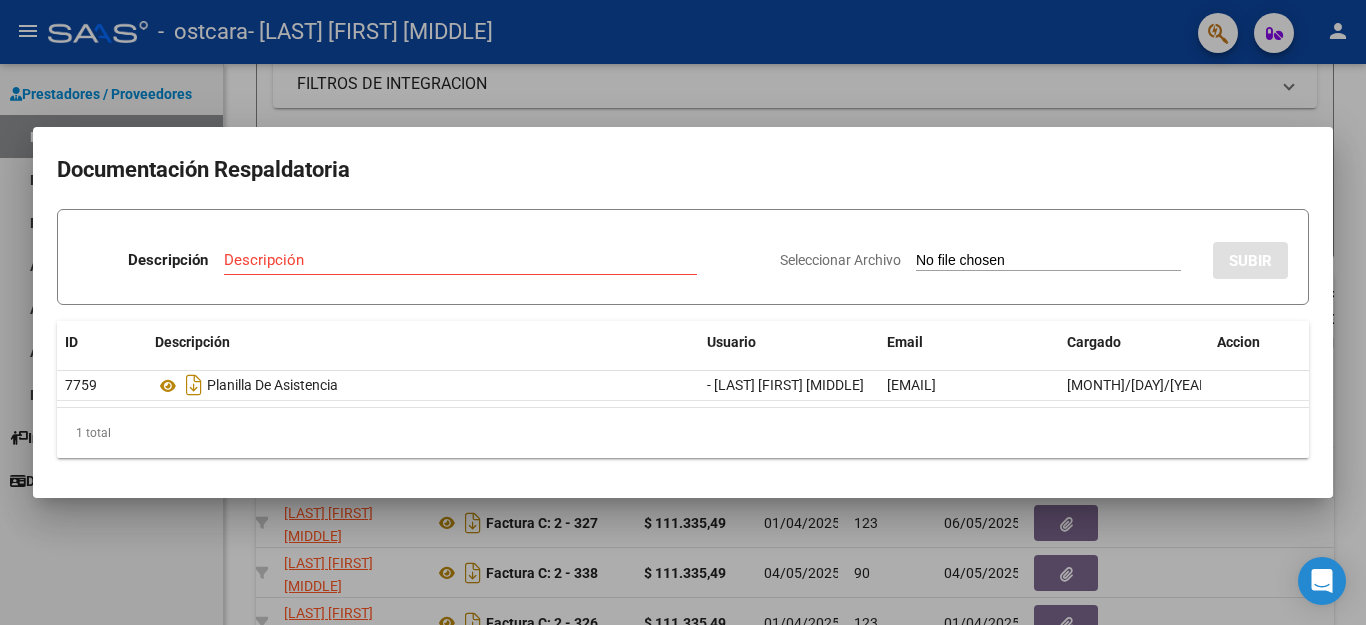 click at bounding box center [683, 312] 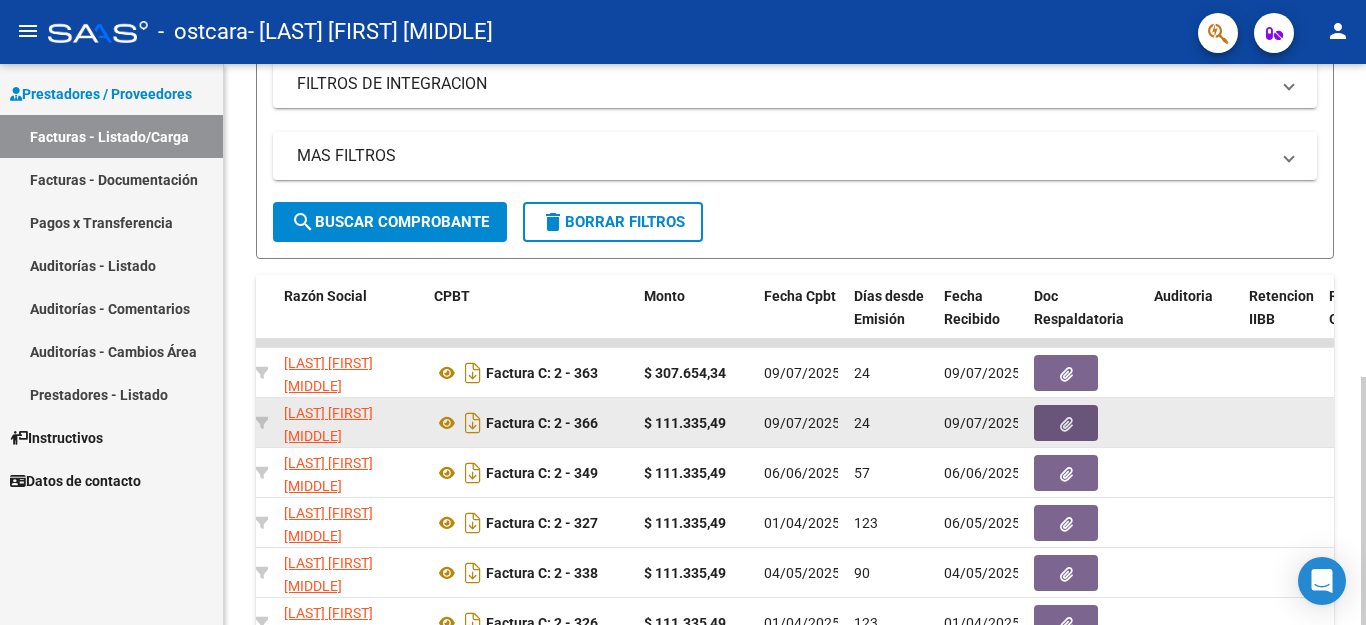 click 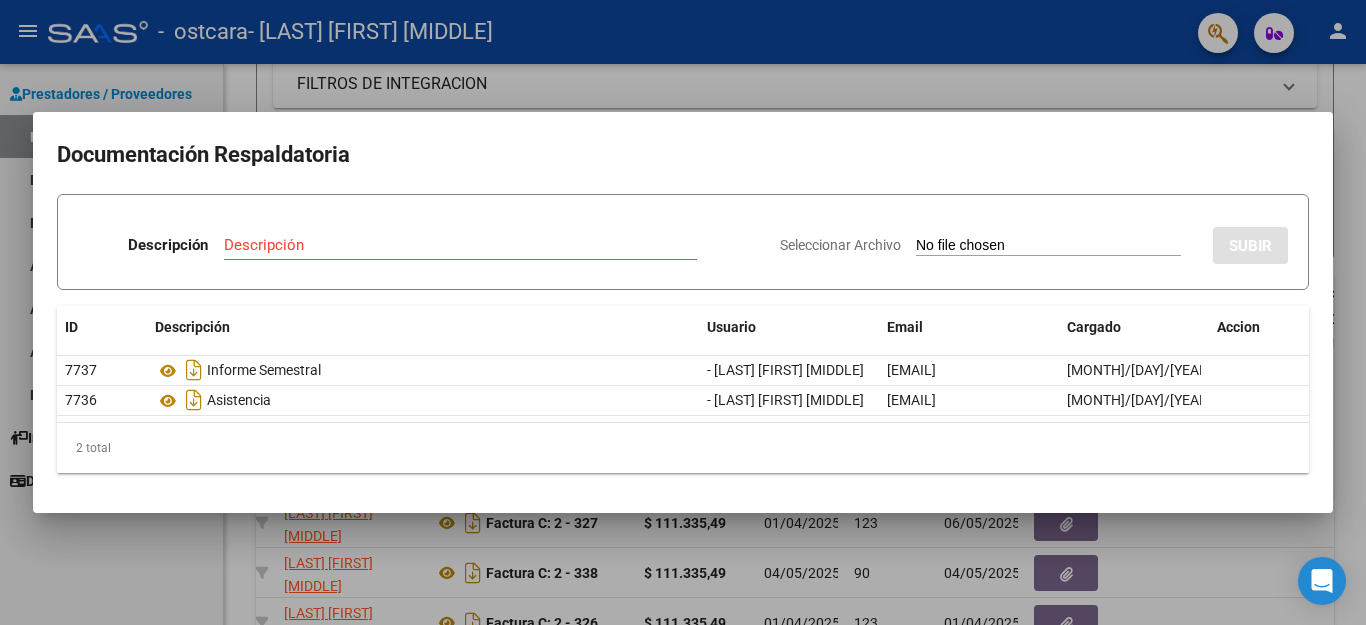 click on "Documentación Respaldatoria Descripción Descripción Seleccionar Archivo SUBIR ID Descripción Usuario Email Cargado Accion 7737  Informe Semestral  - [LAST] [FIRST] [MIDDLE] [EMAIL] [MONTH]/[DAY]/[YEAR] [HOUR]:[MINUTE] 7736  Asistencia  - [LAST] [FIRST] [MIDDLE] [EMAIL] [MONTH]/[DAY]/[YEAR] [HOUR]:[MINUTE]  2 total   1" at bounding box center (683, 312) 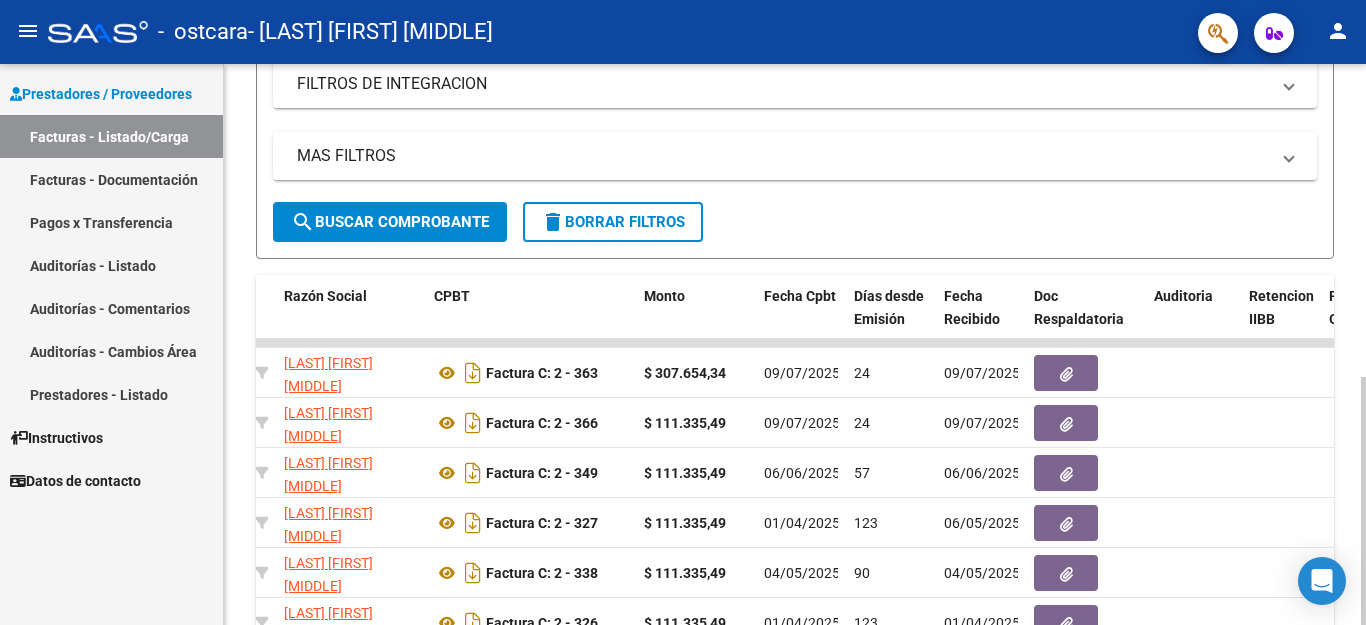 click on "- Video tutorial   PRESTADORES -> Listado de CPBTs Emitidos por Prestadores / Proveedores (alt+q)   Cargar Comprobante
cloud_download  CSV  cloud_download  EXCEL  cloud_download  Estandar   Descarga Masiva
Filtros Id Area Area Todos Confirmado   Mostrar totalizadores   FILTROS DEL COMPROBANTE  Comprobante Tipo Comprobante Tipo Start date – End date Fec. Comprobante Desde / Hasta Días Emisión Desde(cant. días) Días Emisión Hasta(cant. días) CUIT / Razón Social Pto. Venta Nro. Comprobante Código SSS CAE Válido CAE Válido Todos Cargado Módulo Hosp. Todos Tiene facturacion Apócrifa Hospital Refes  FILTROS DE INTEGRACION  Período De Prestación Campos del Archivo de Rendición Devuelto x SSS (dr_envio) Todos Rendido x SSS (dr_envio) Tipo de Registro Tipo de Registro Período Presentación Período Presentación Campos del Legajo Asociado (preaprobación) Afiliado Legajo (cuil/nombre) Todos Solo facturas preaprobadas  MAS FILTROS  Todos Con Doc. Respaldatoria Todos Con Trazabilidad Todos – –" 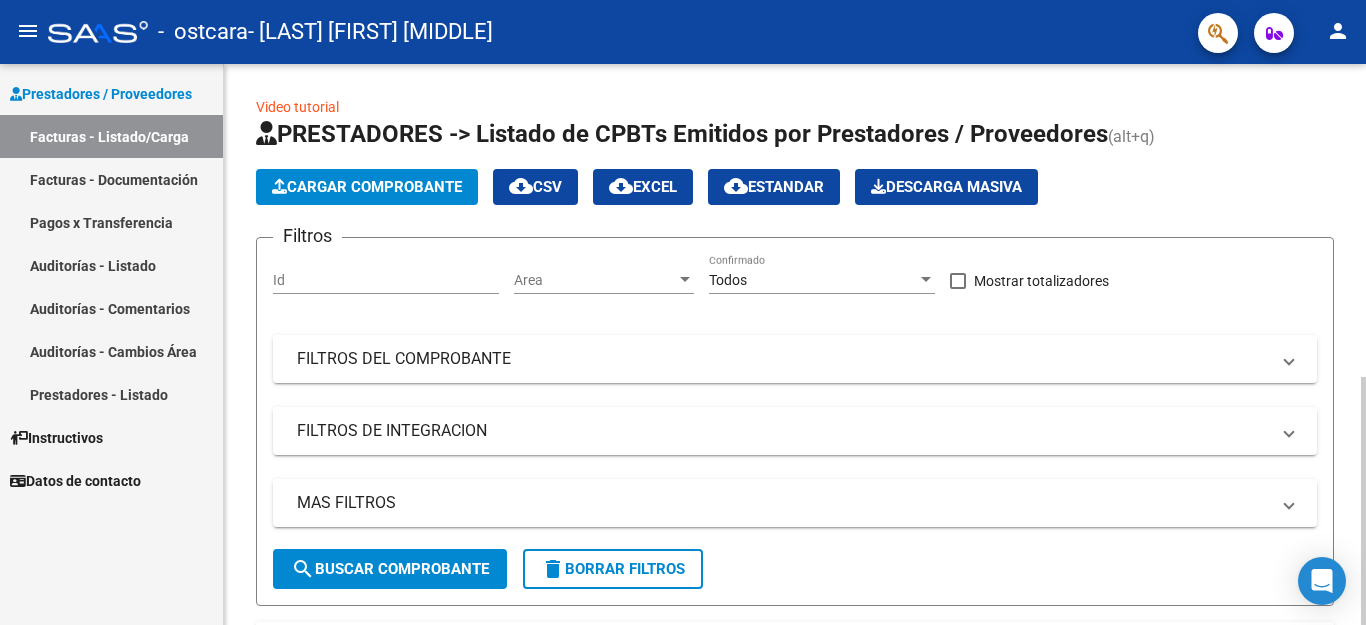 click 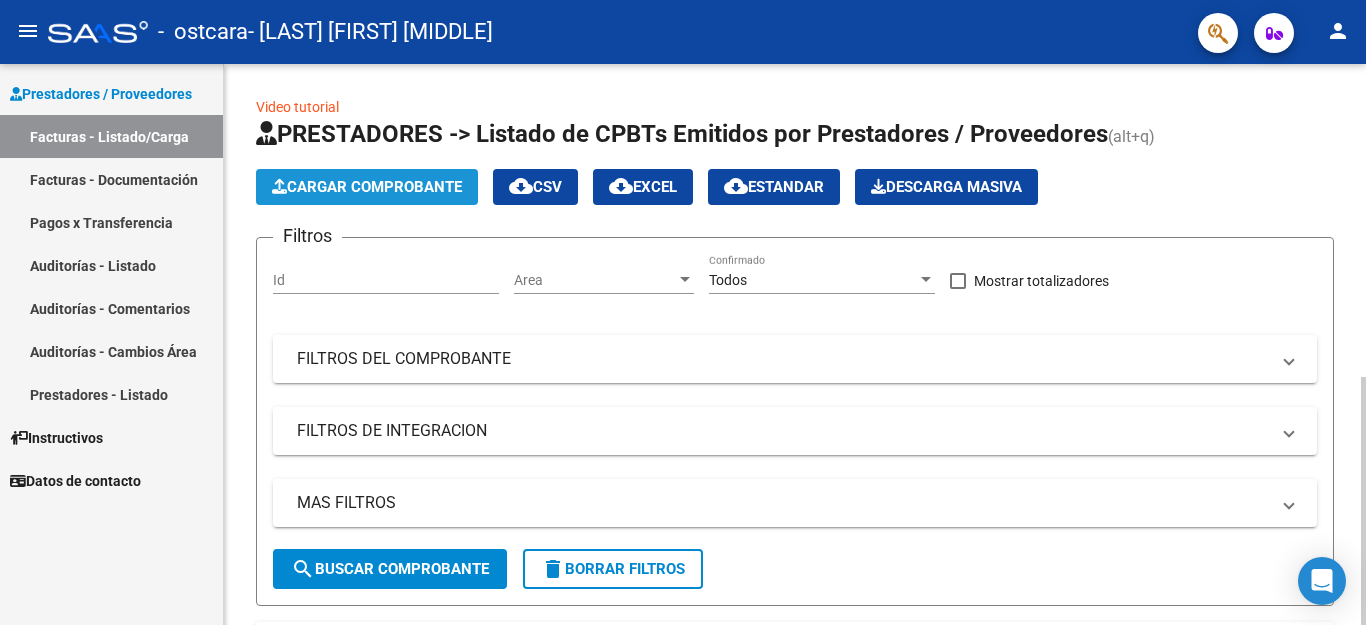 click on "Cargar Comprobante" 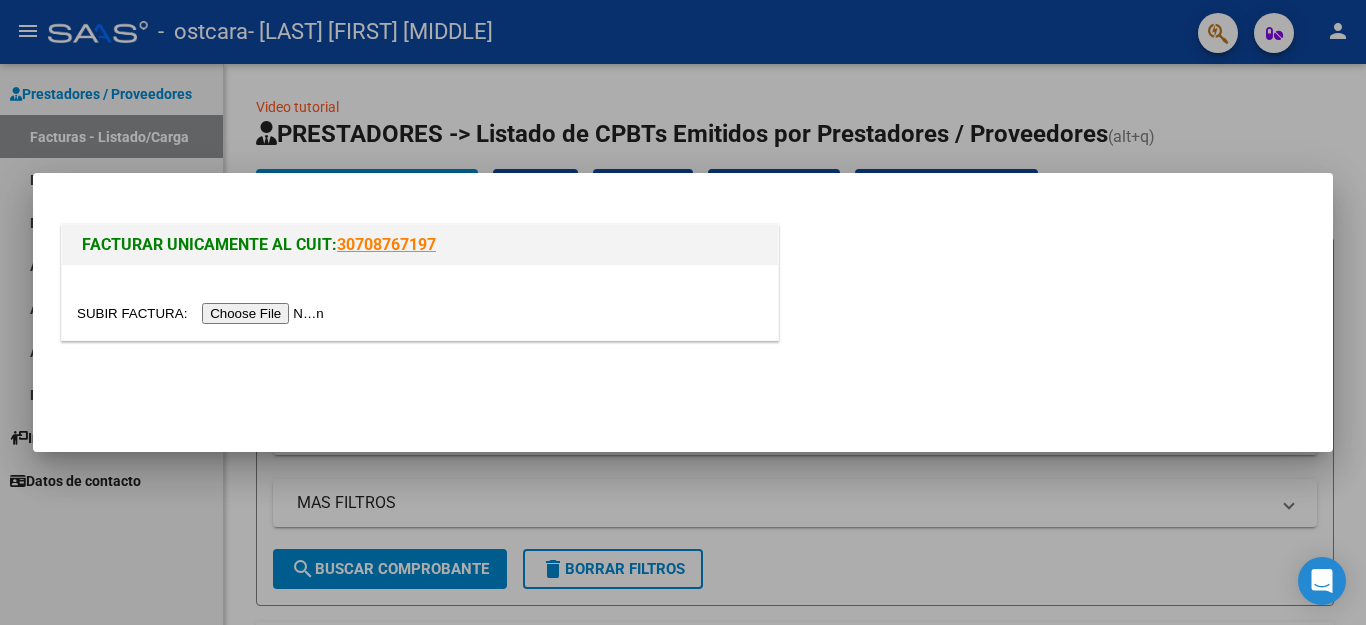 click at bounding box center [203, 313] 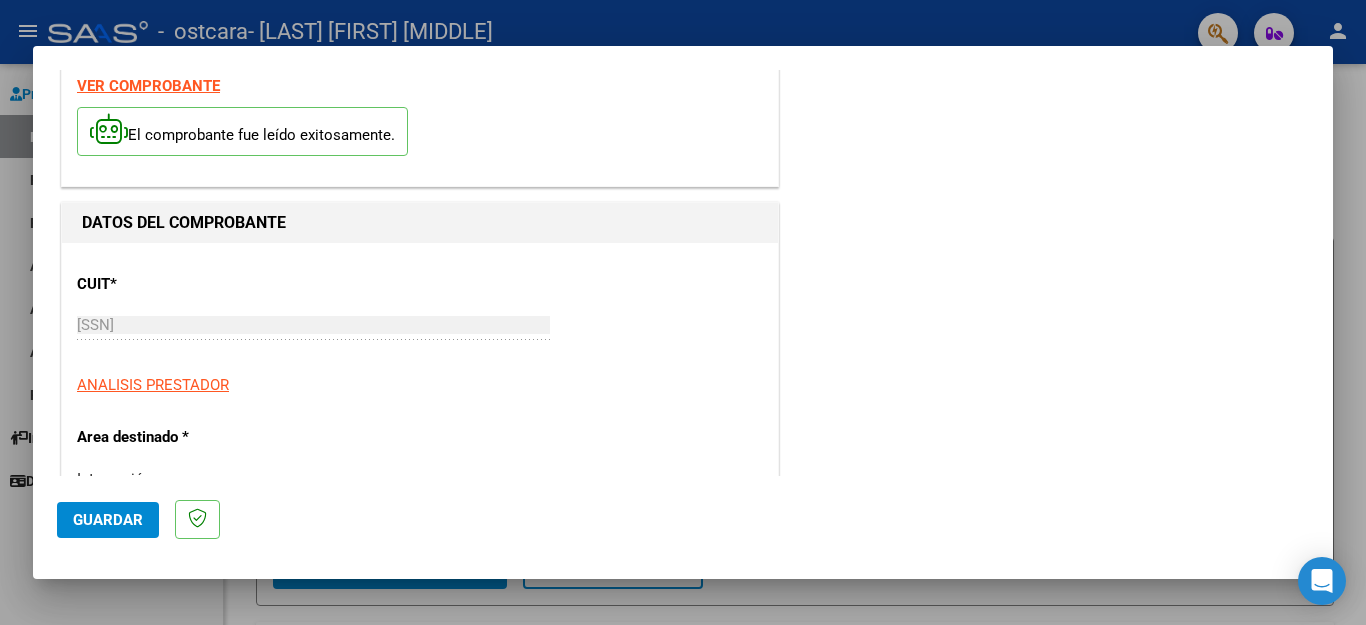 scroll, scrollTop: 137, scrollLeft: 0, axis: vertical 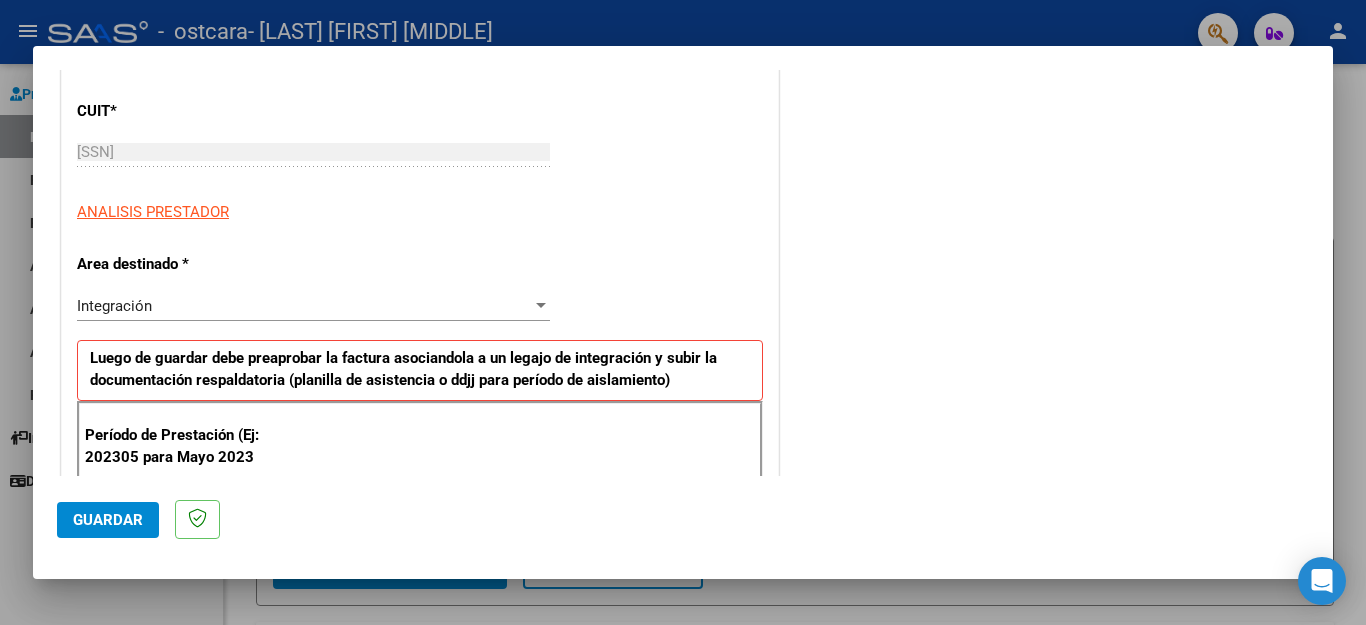 drag, startPoint x: 1334, startPoint y: 182, endPoint x: 1334, endPoint y: 202, distance: 20 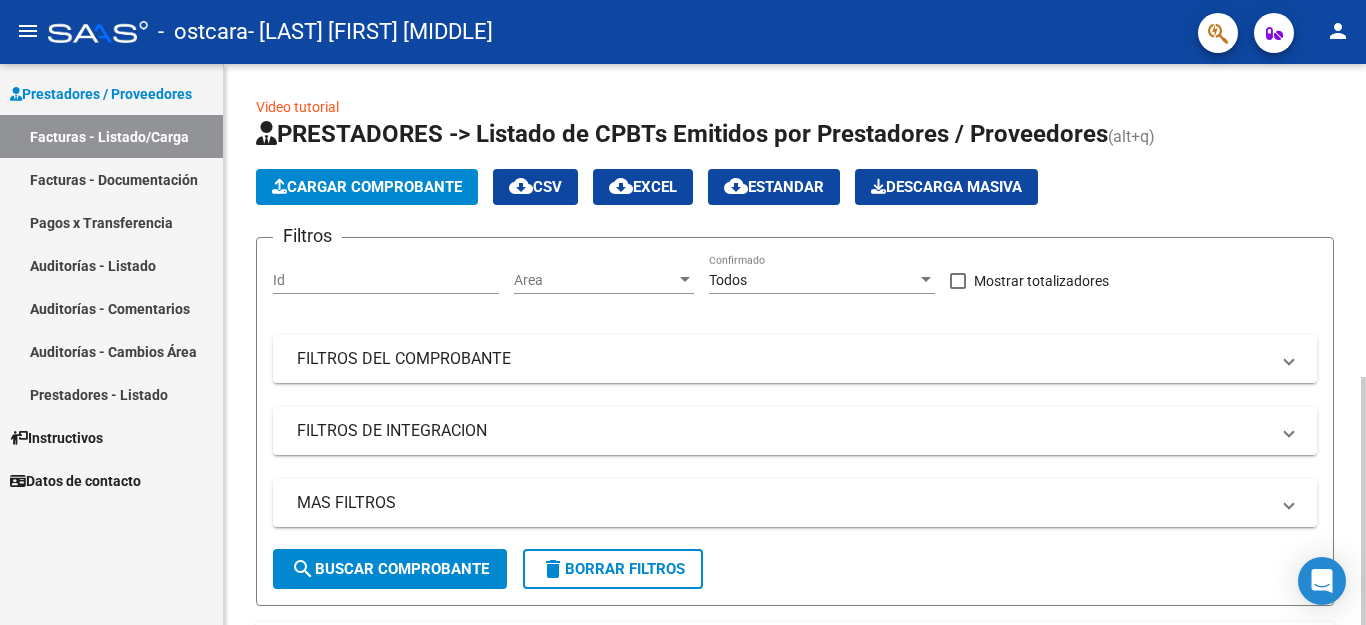 scroll, scrollTop: 176, scrollLeft: 0, axis: vertical 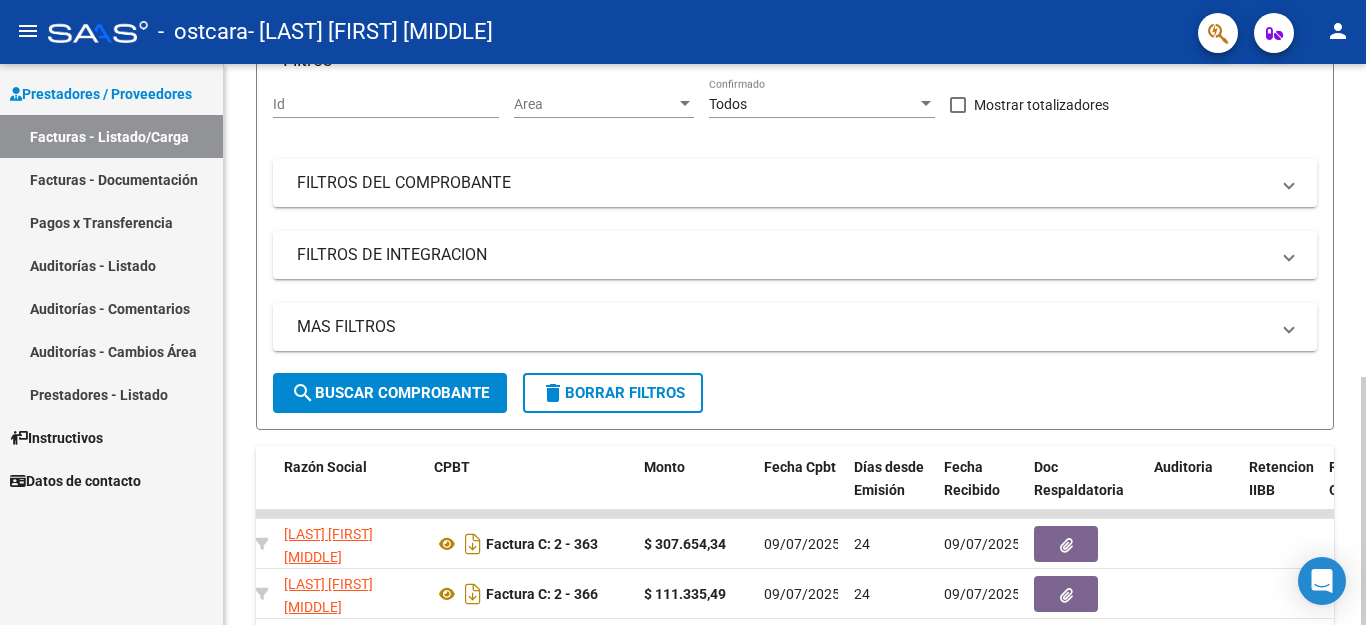 click 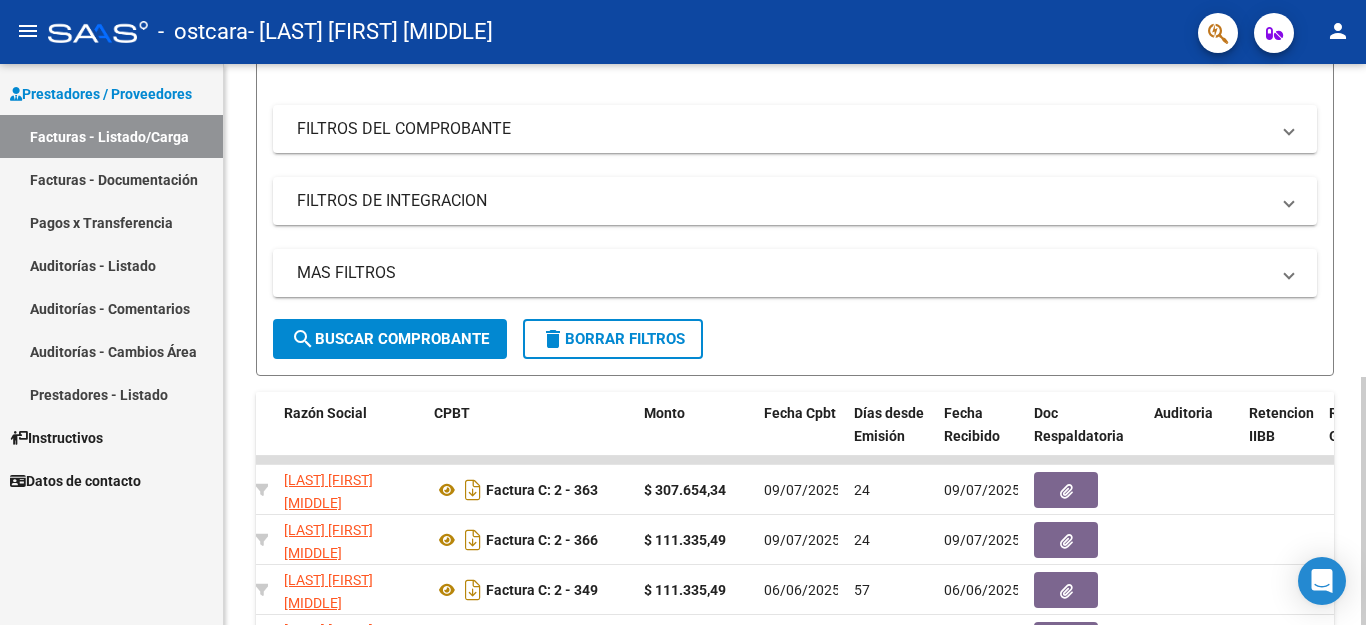 click 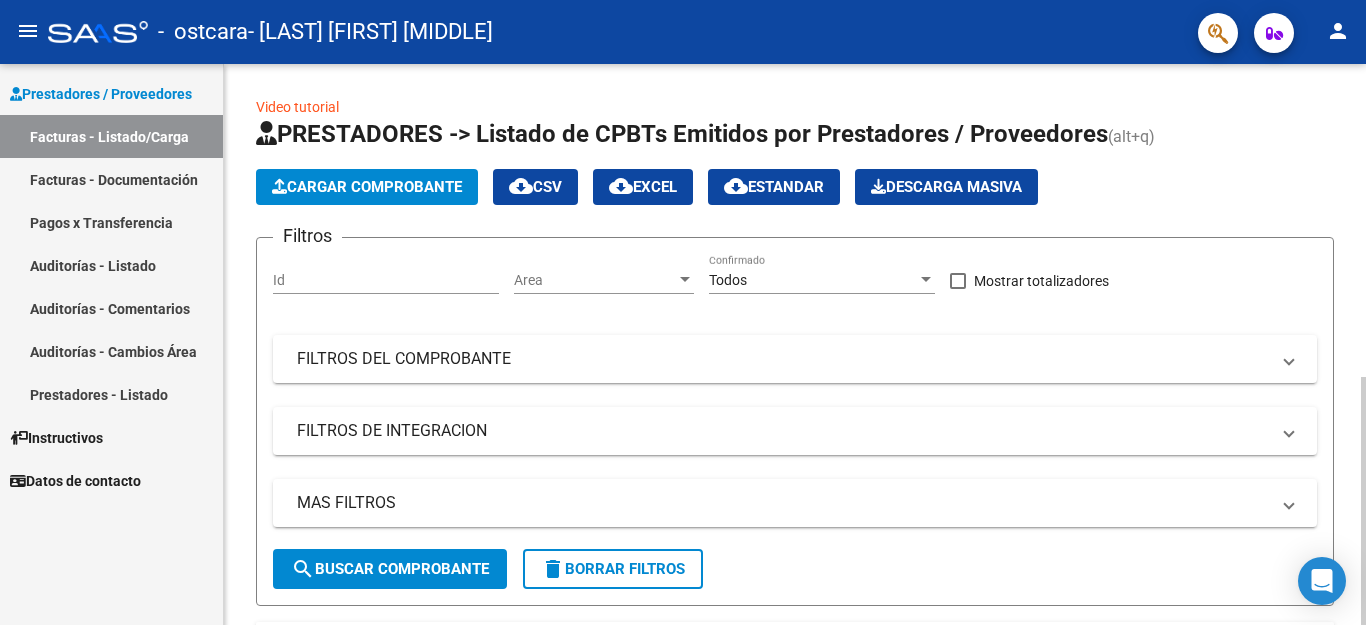 click 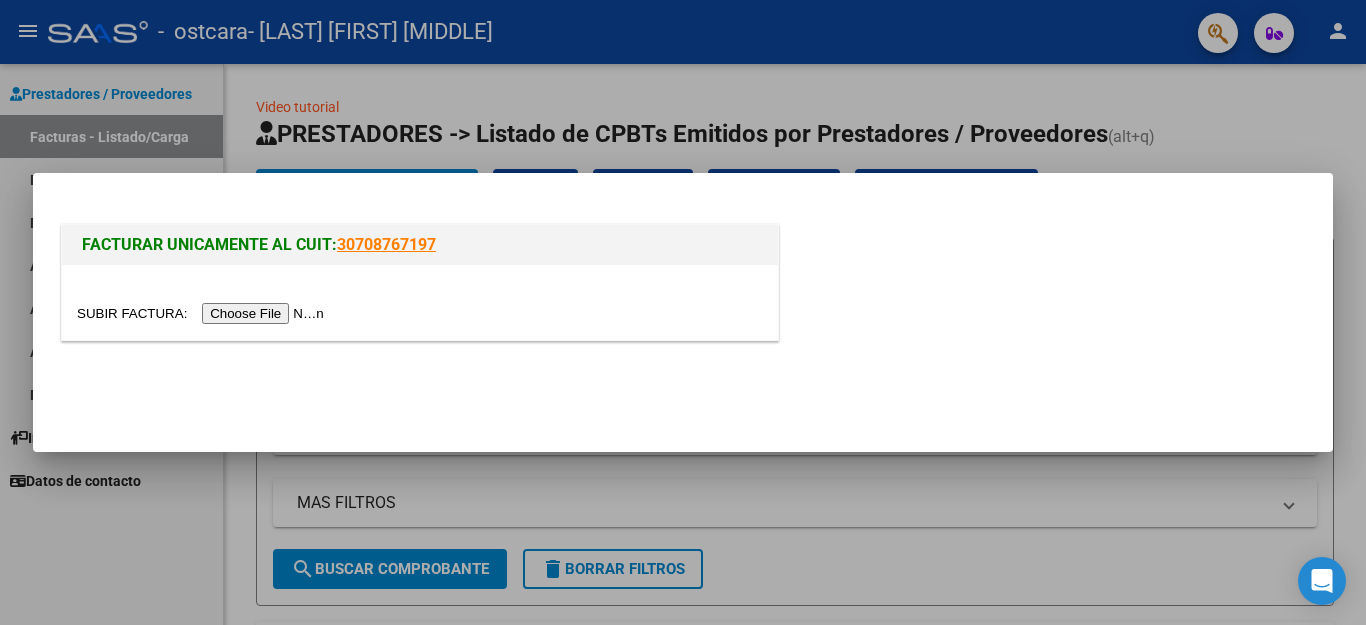 click at bounding box center [203, 313] 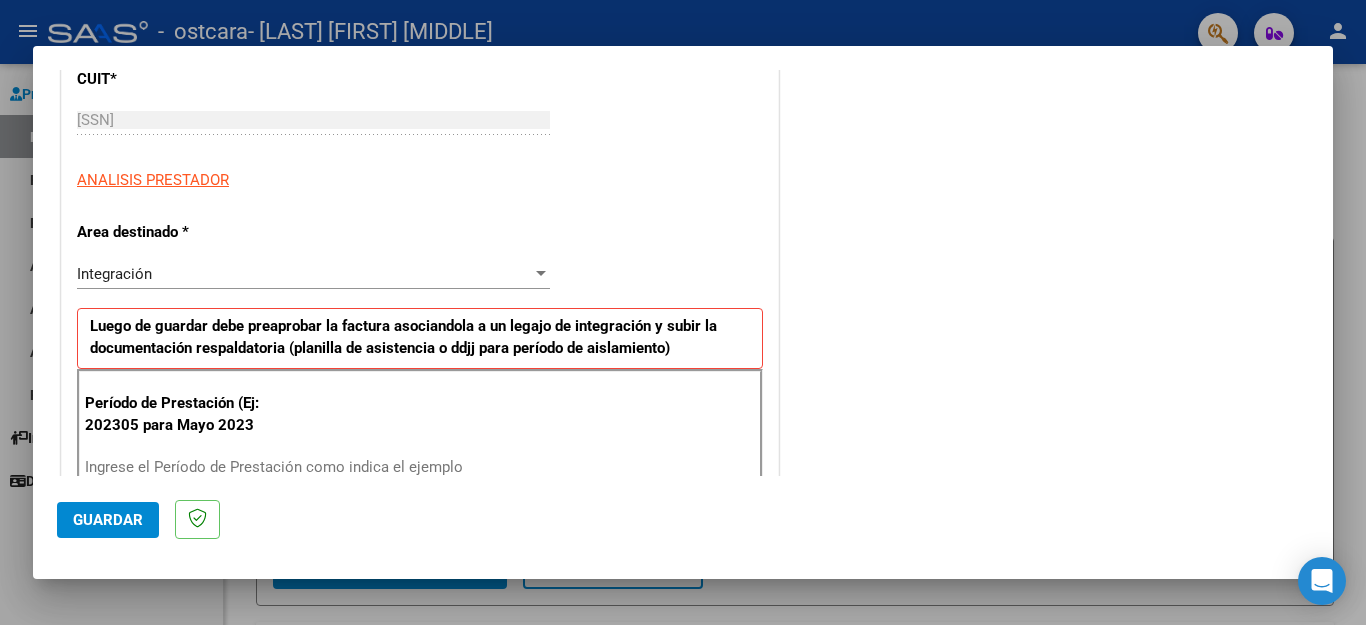 scroll, scrollTop: 320, scrollLeft: 0, axis: vertical 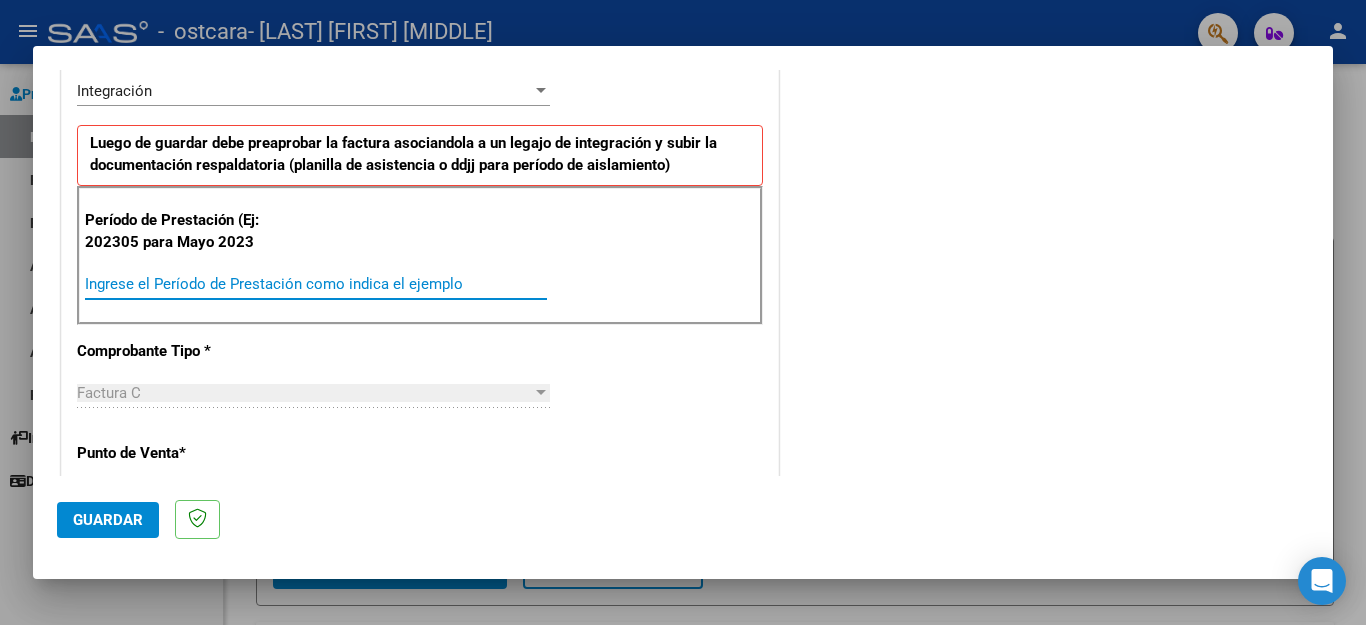 click on "Ingrese el Período de Prestación como indica el ejemplo" at bounding box center [316, 284] 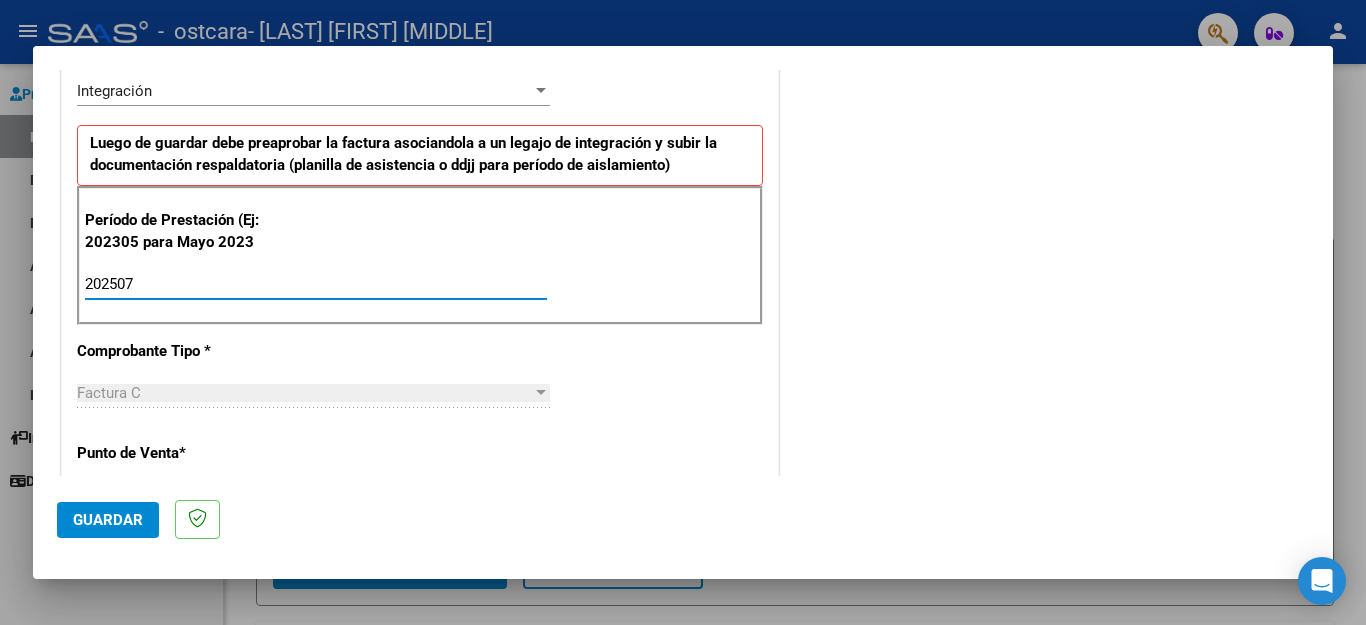 type on "202507" 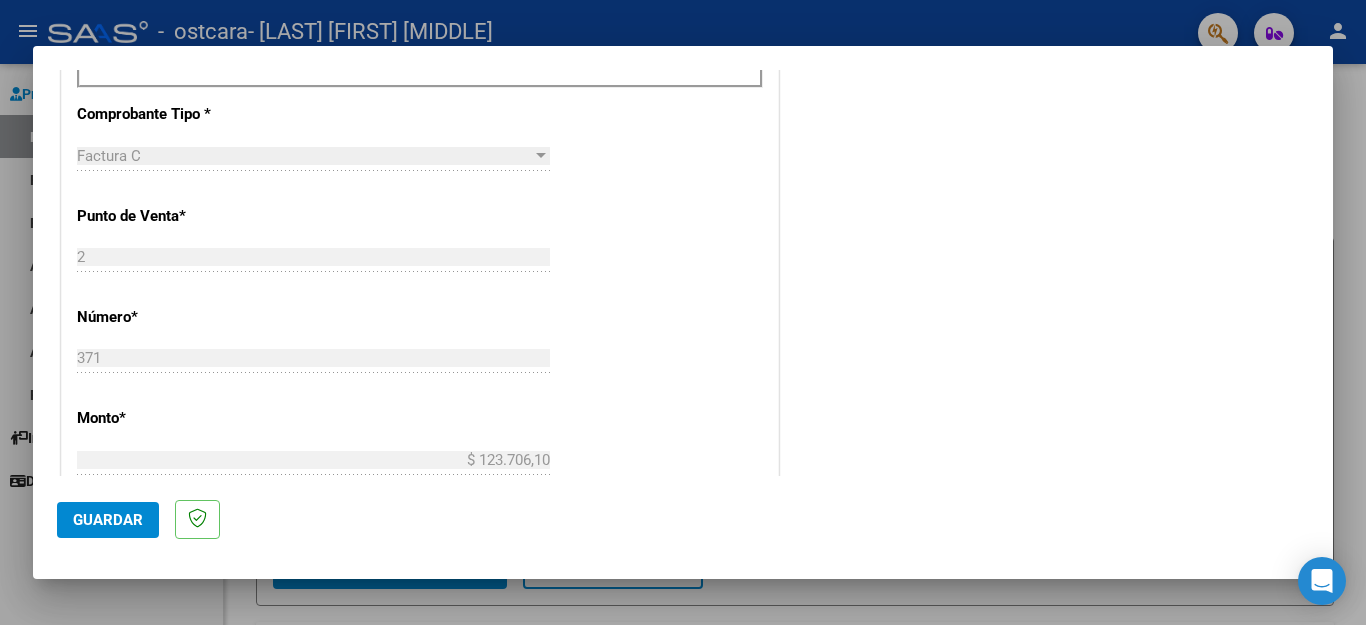 scroll, scrollTop: 707, scrollLeft: 0, axis: vertical 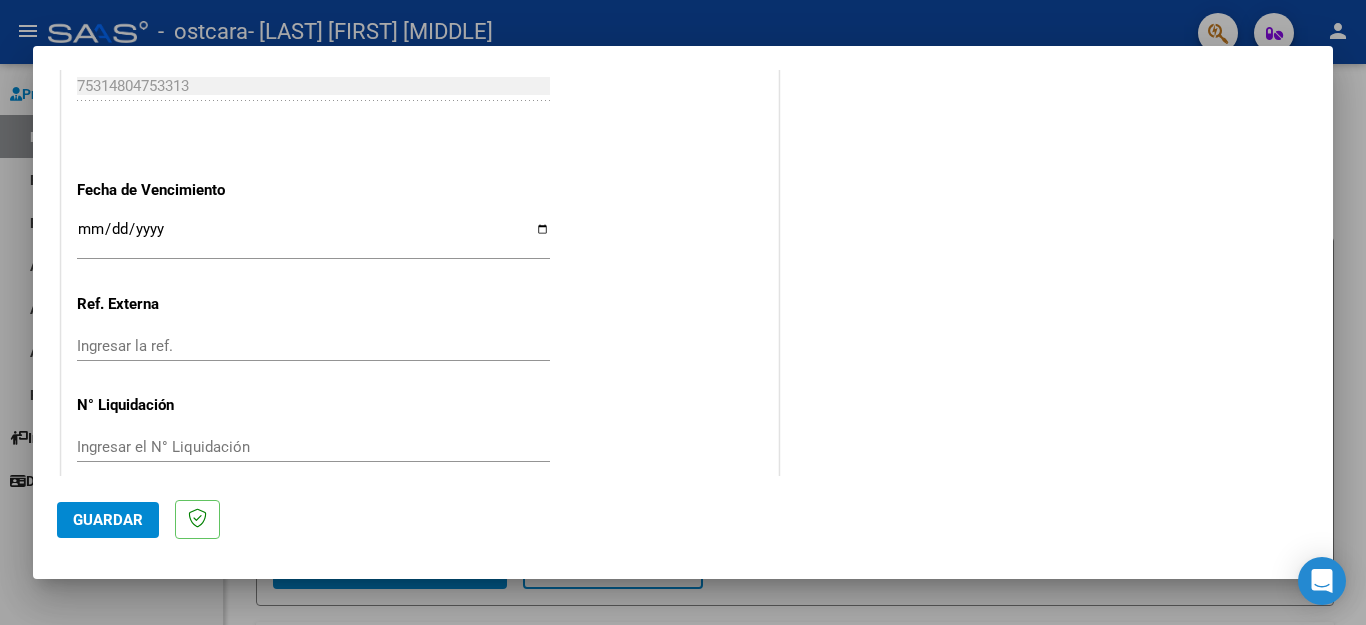 click on "Guardar" 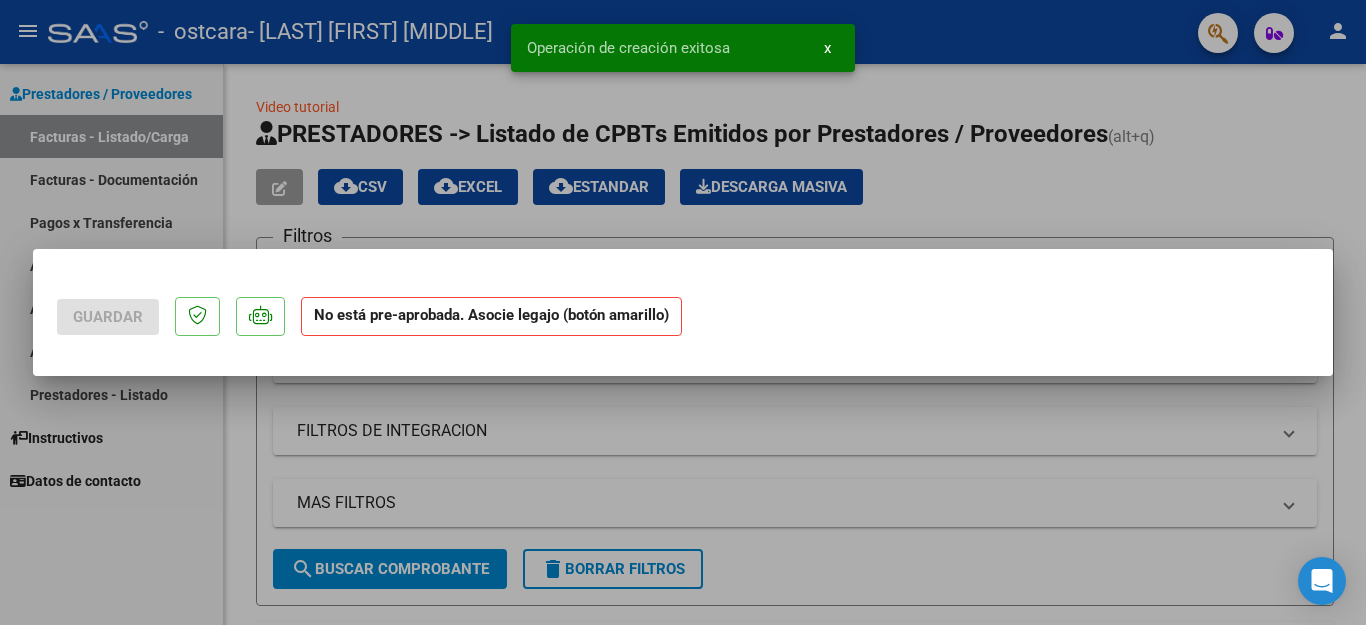 scroll, scrollTop: 0, scrollLeft: 0, axis: both 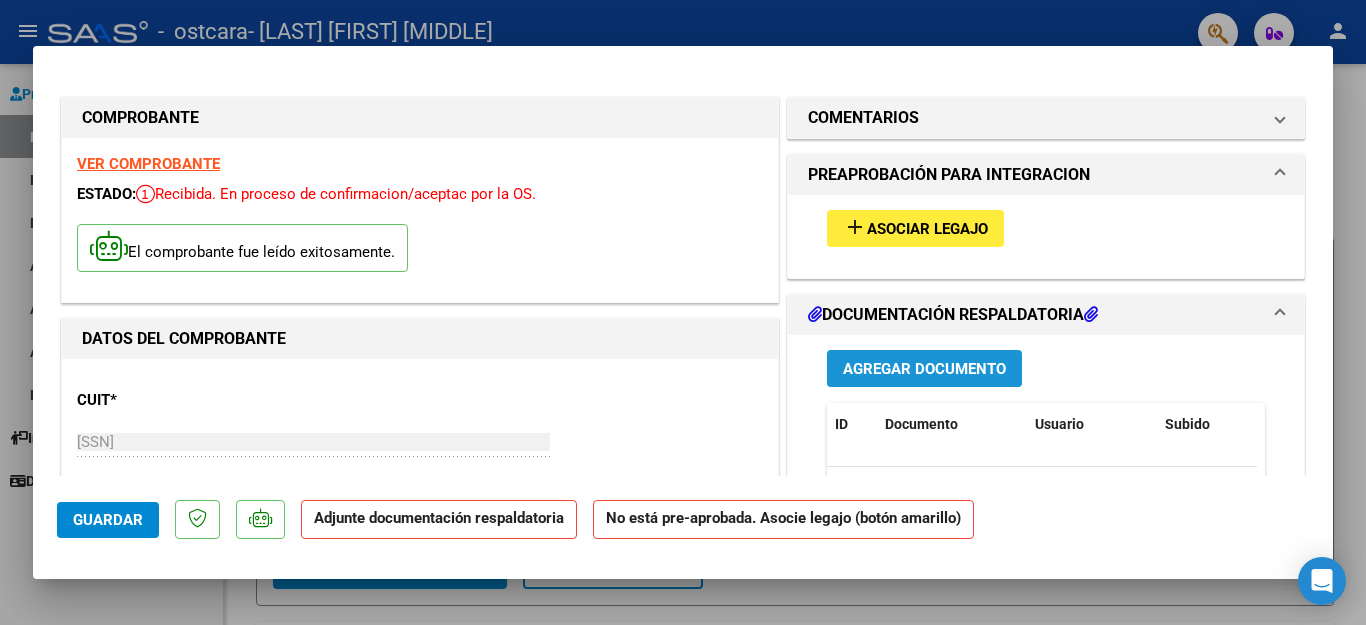 click on "Agregar Documento" at bounding box center (924, 369) 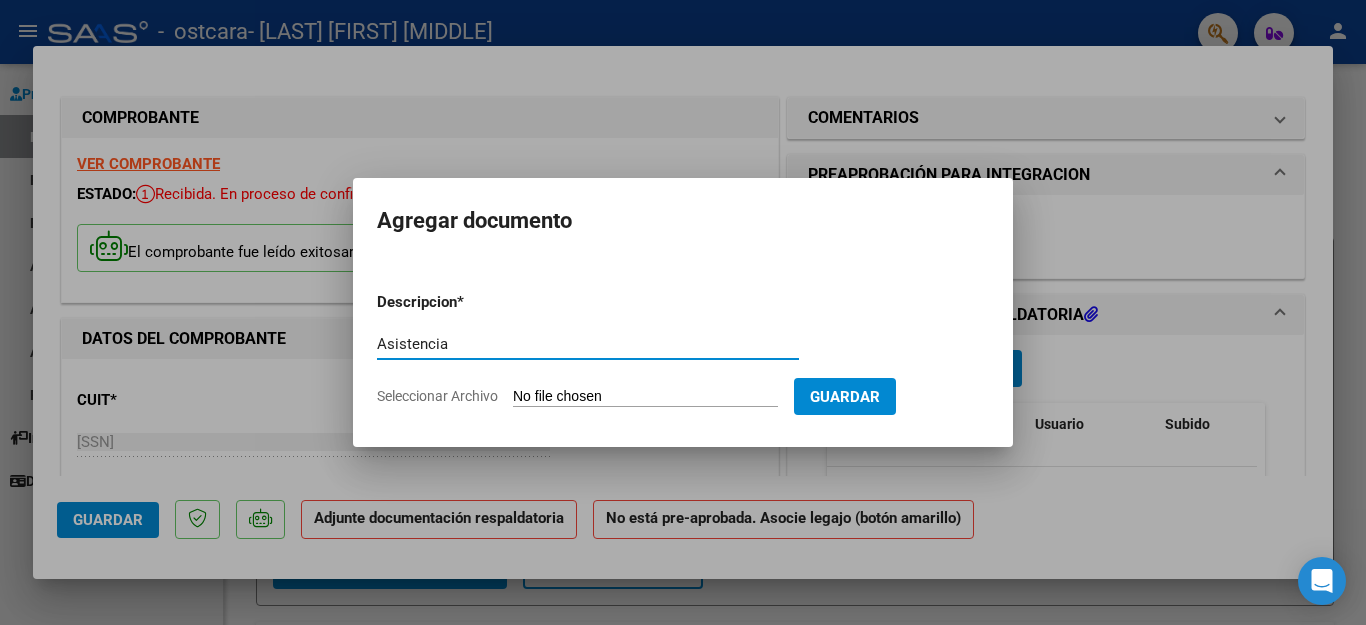 type on "Asistencia" 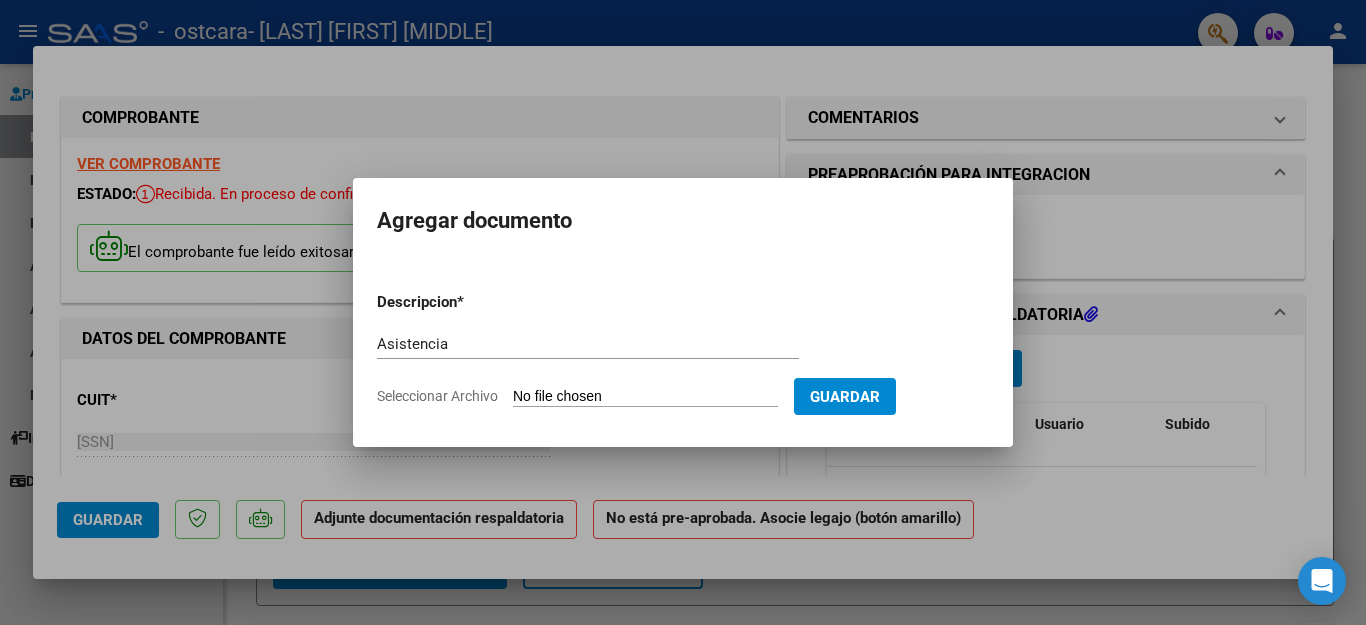 click on "Seleccionar Archivo" 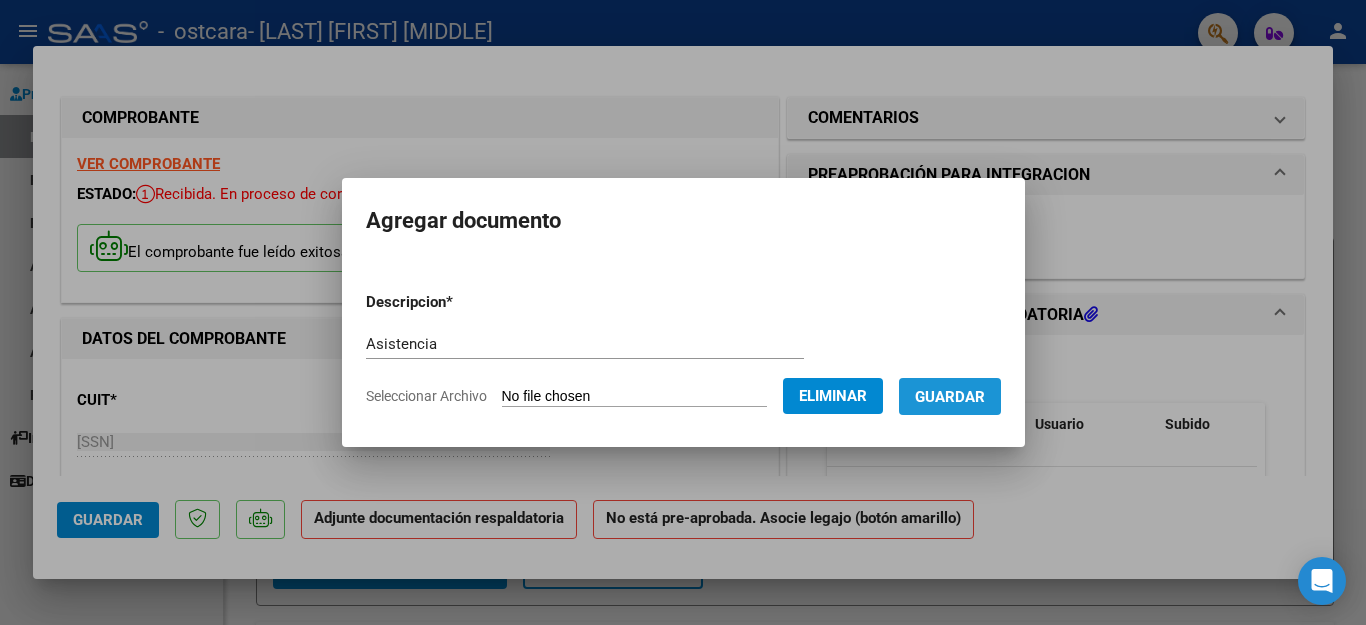 click on "Guardar" at bounding box center (950, 397) 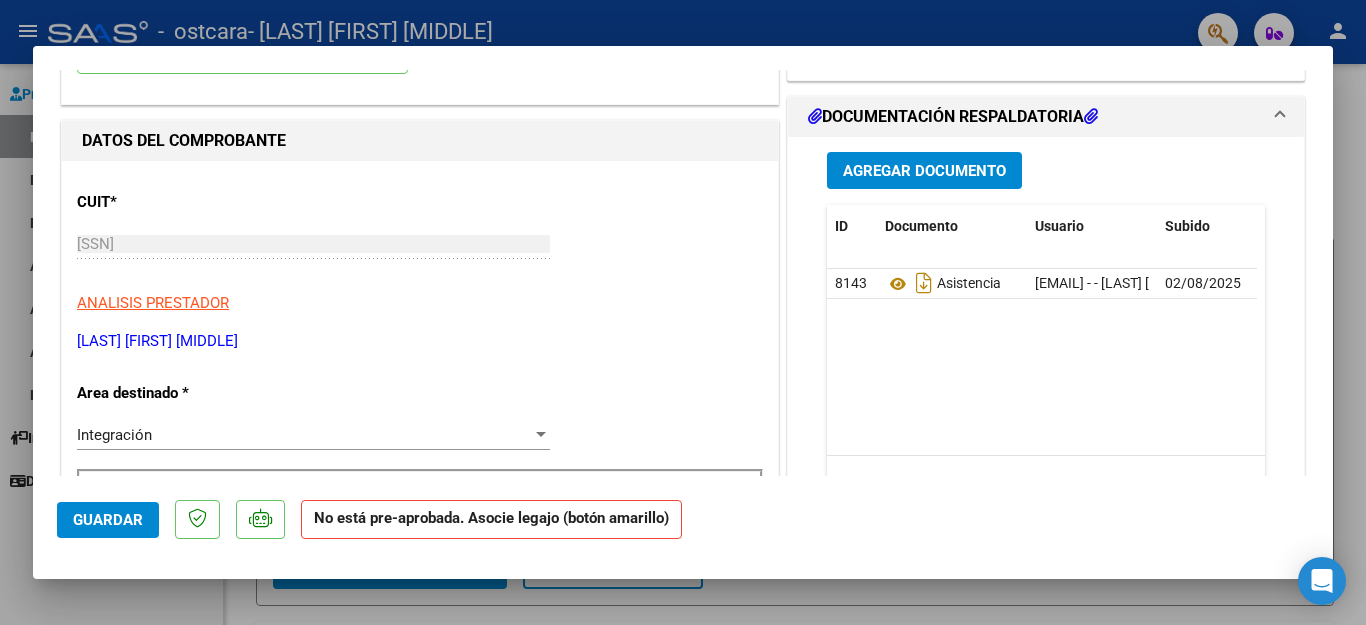 scroll, scrollTop: 239, scrollLeft: 0, axis: vertical 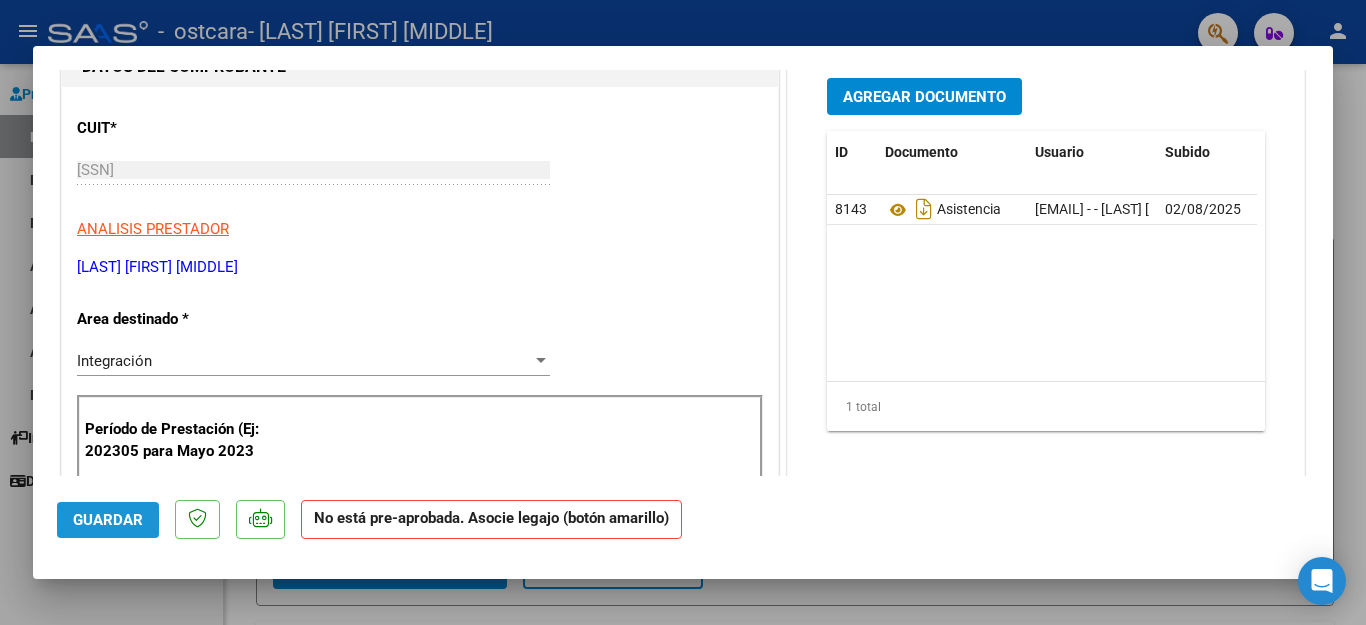 click on "Guardar" 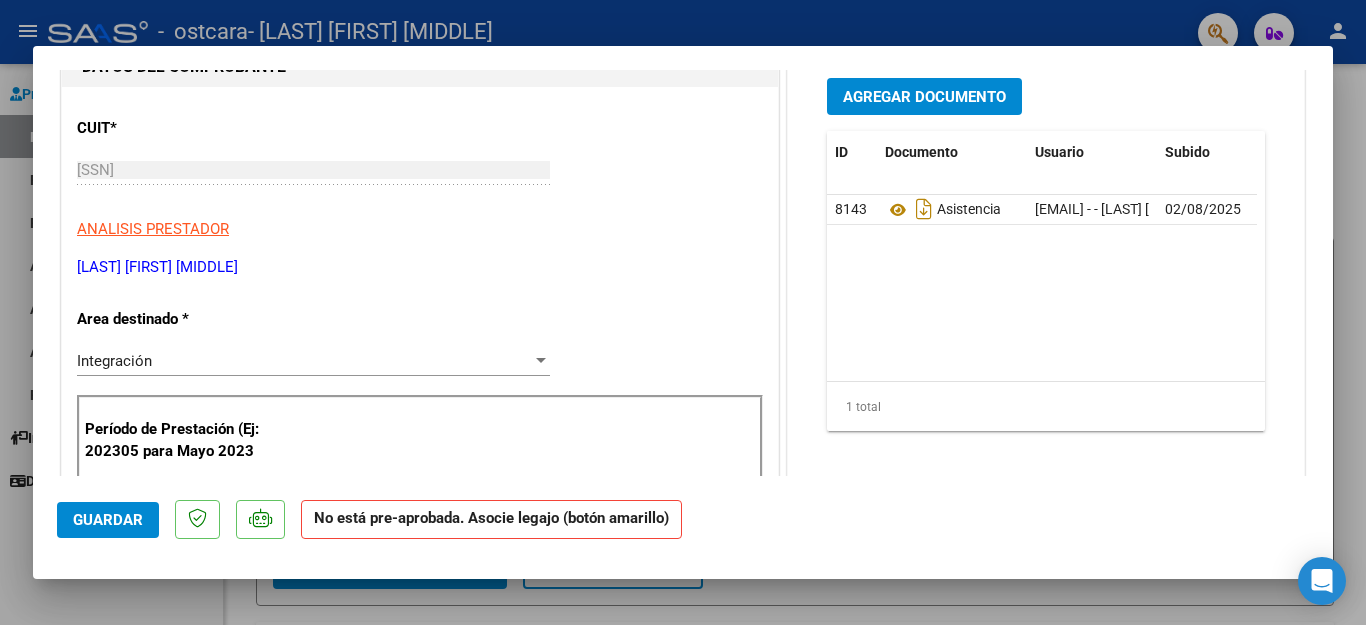 click at bounding box center [683, 312] 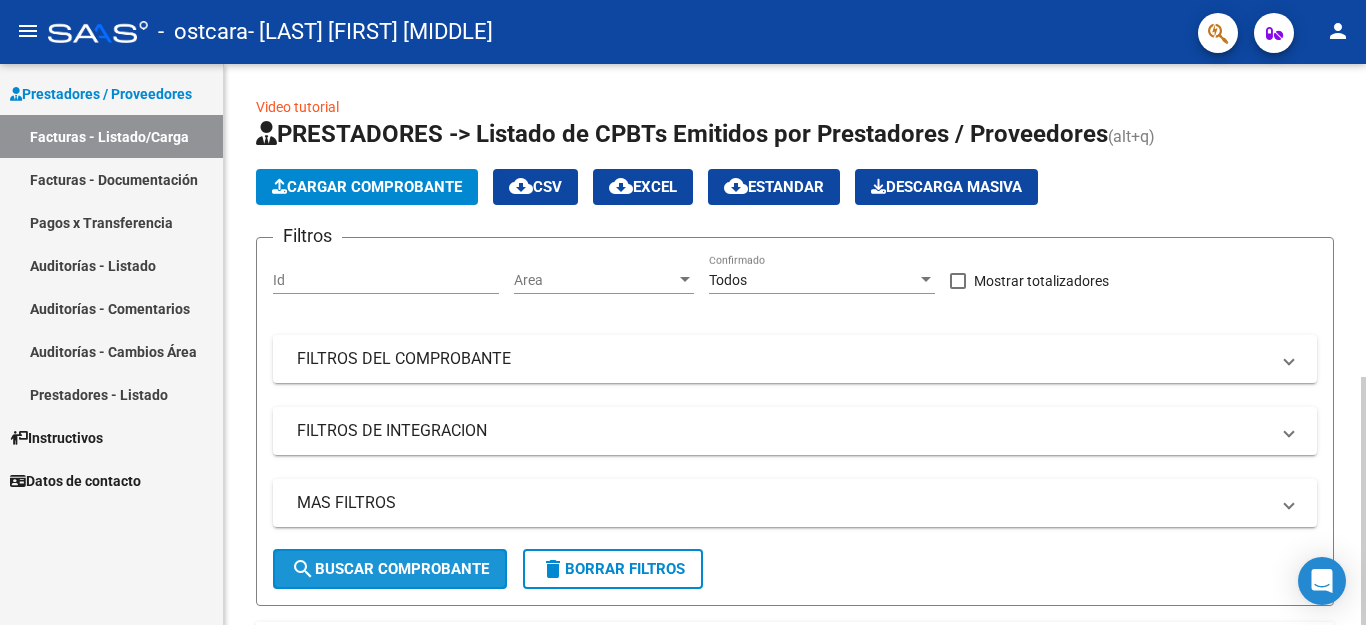 click on "search  Buscar Comprobante" 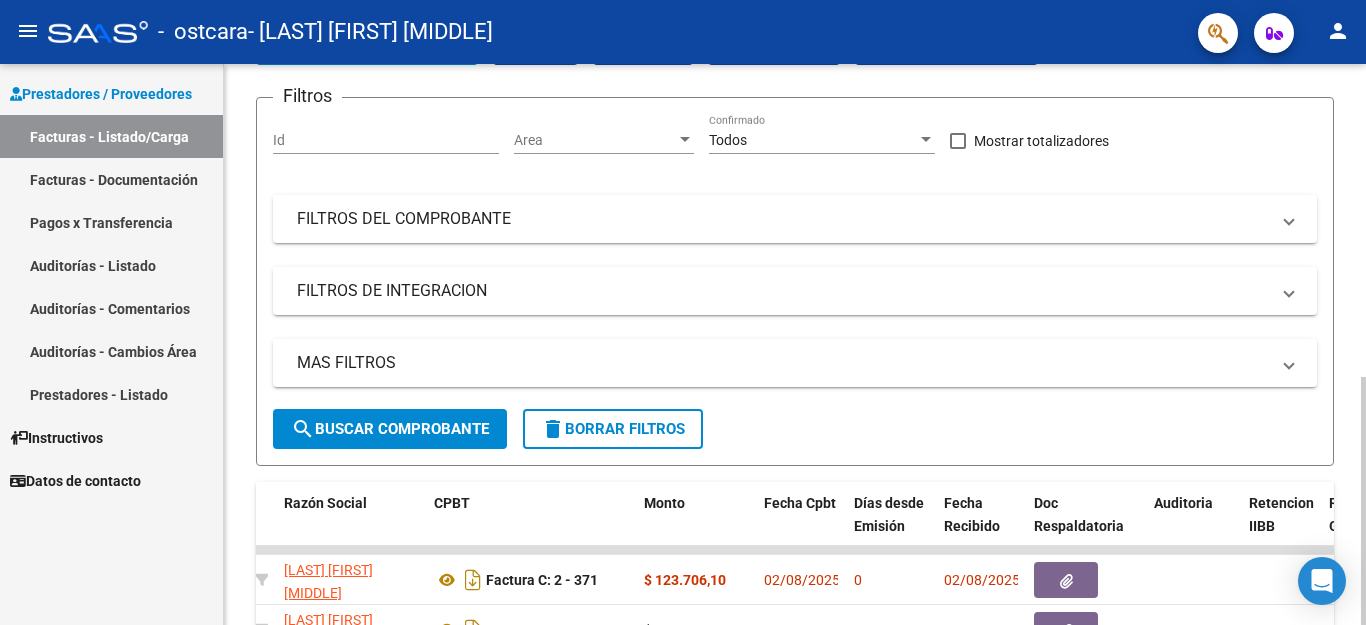 click 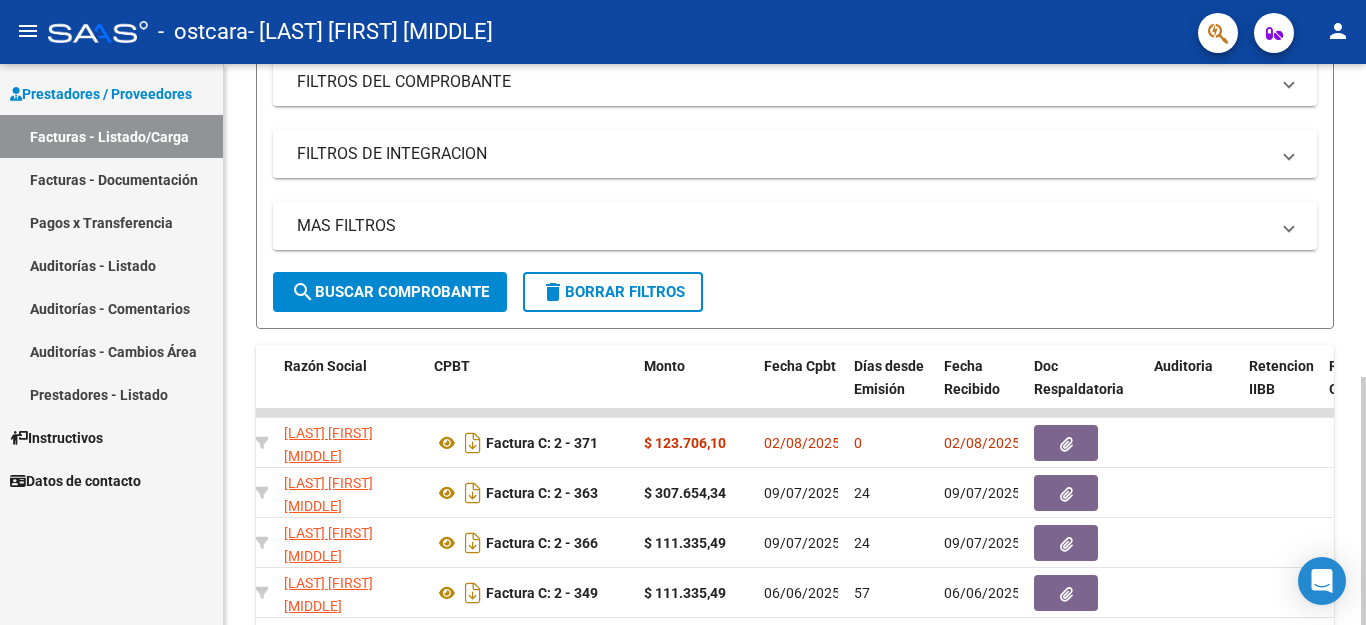 scroll, scrollTop: 284, scrollLeft: 0, axis: vertical 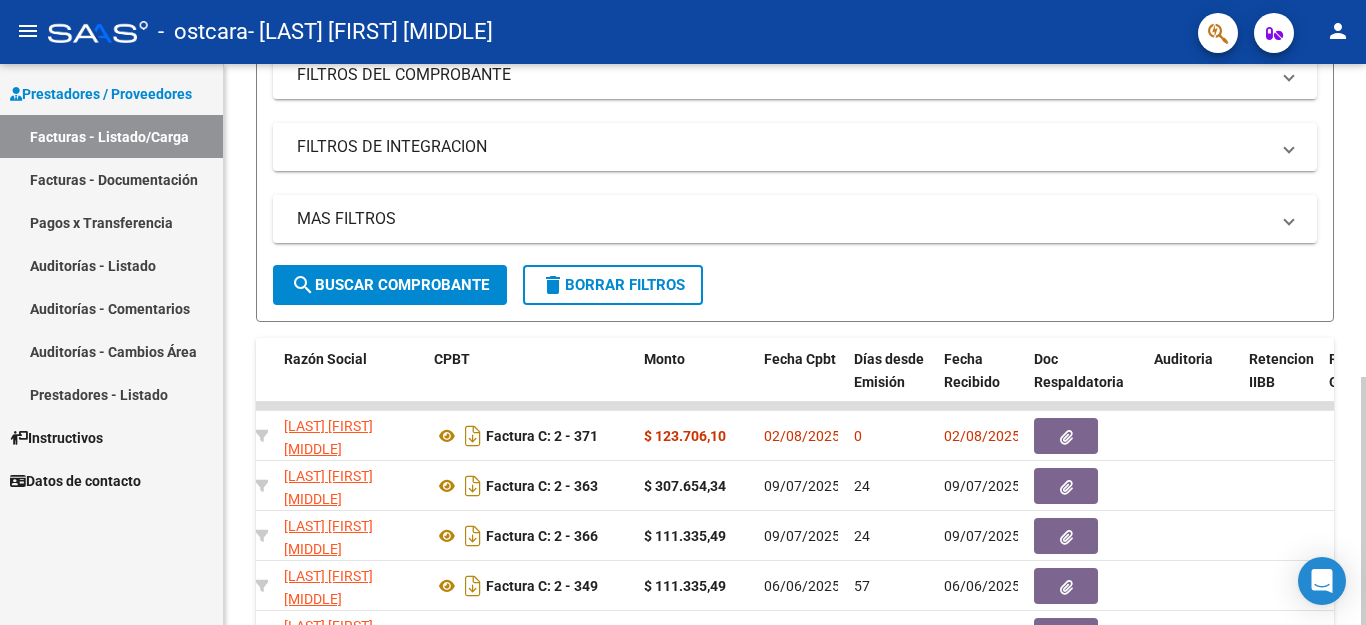 click 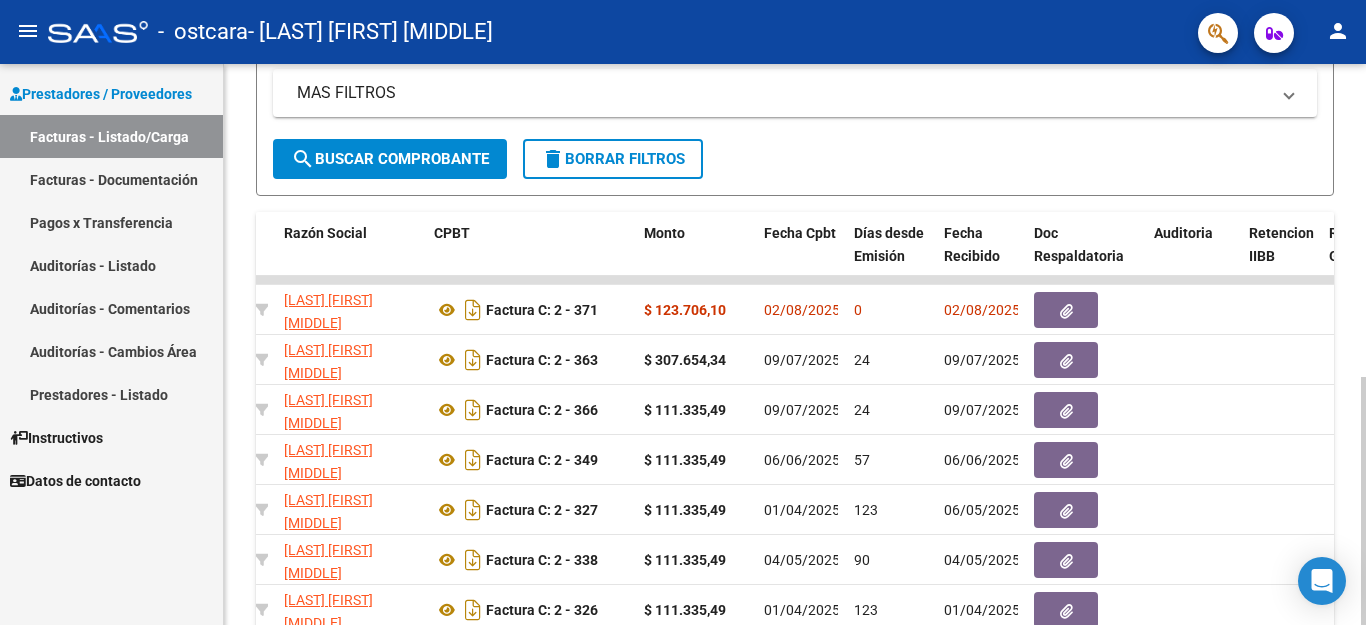 click 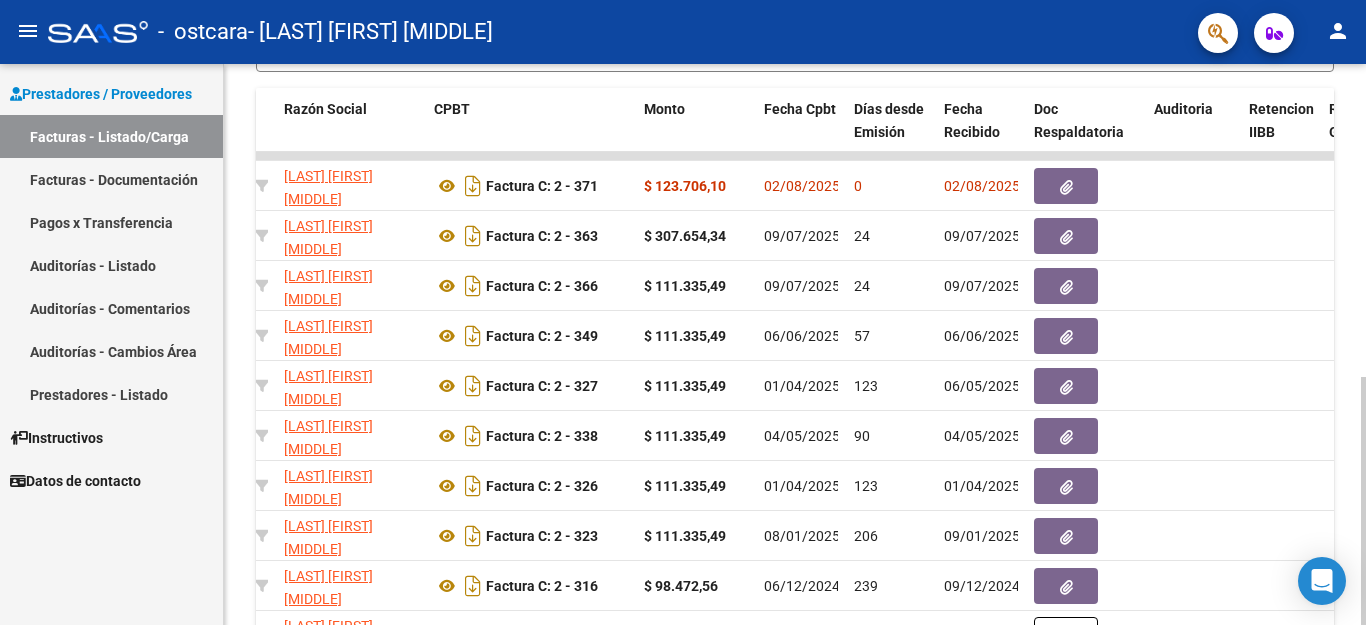 click 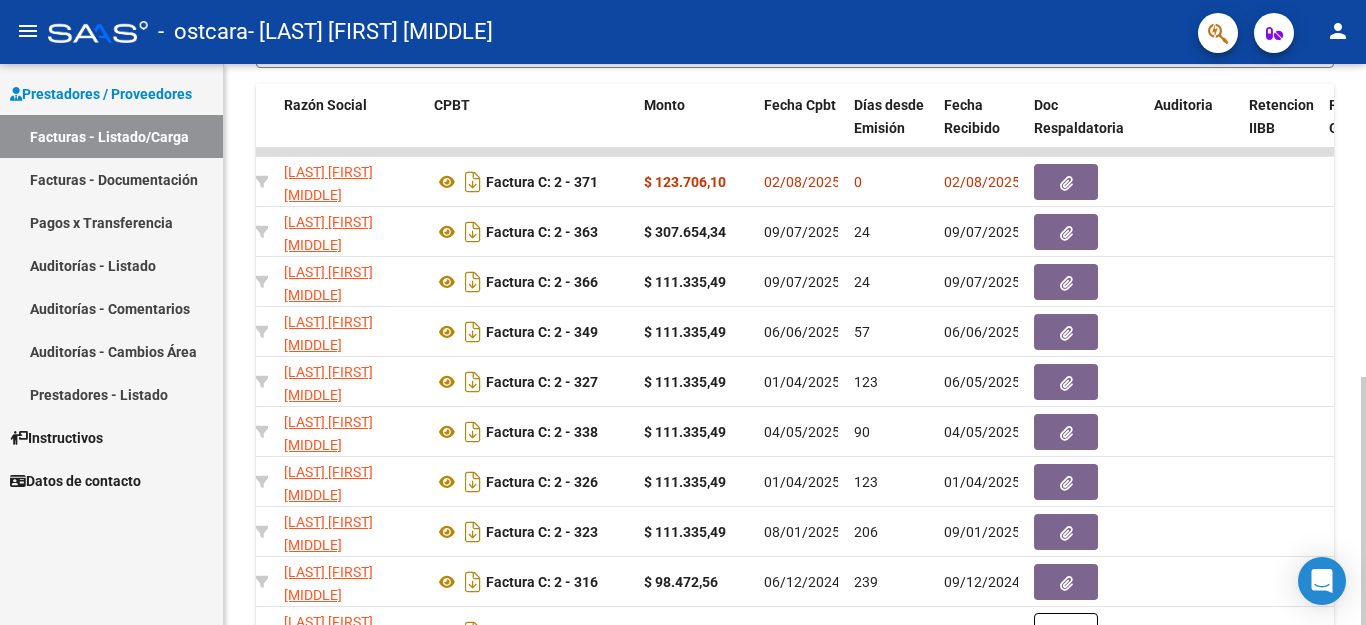 scroll, scrollTop: 569, scrollLeft: 0, axis: vertical 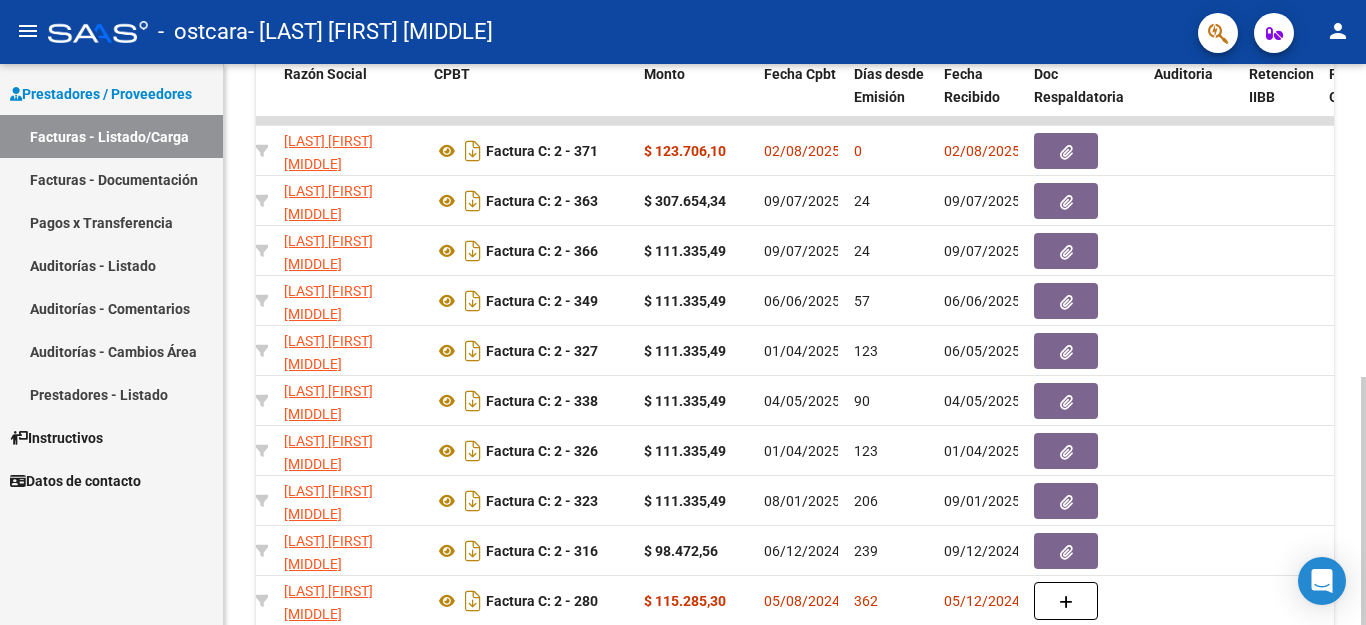 click 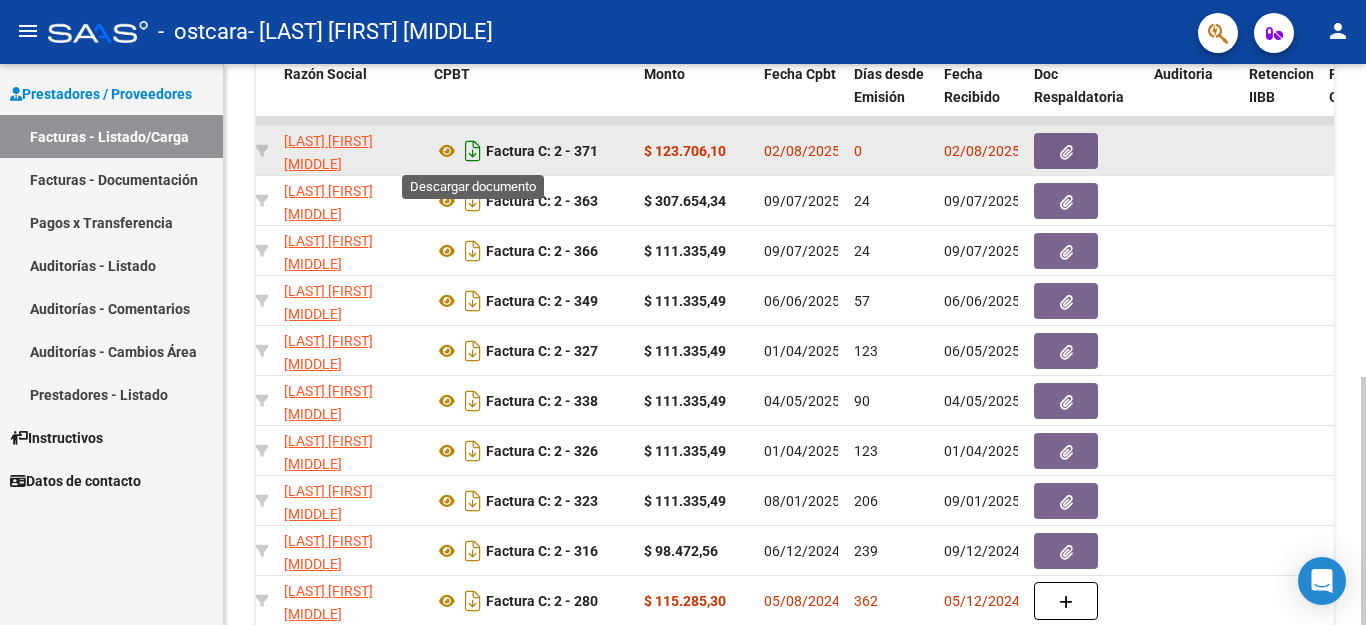 click 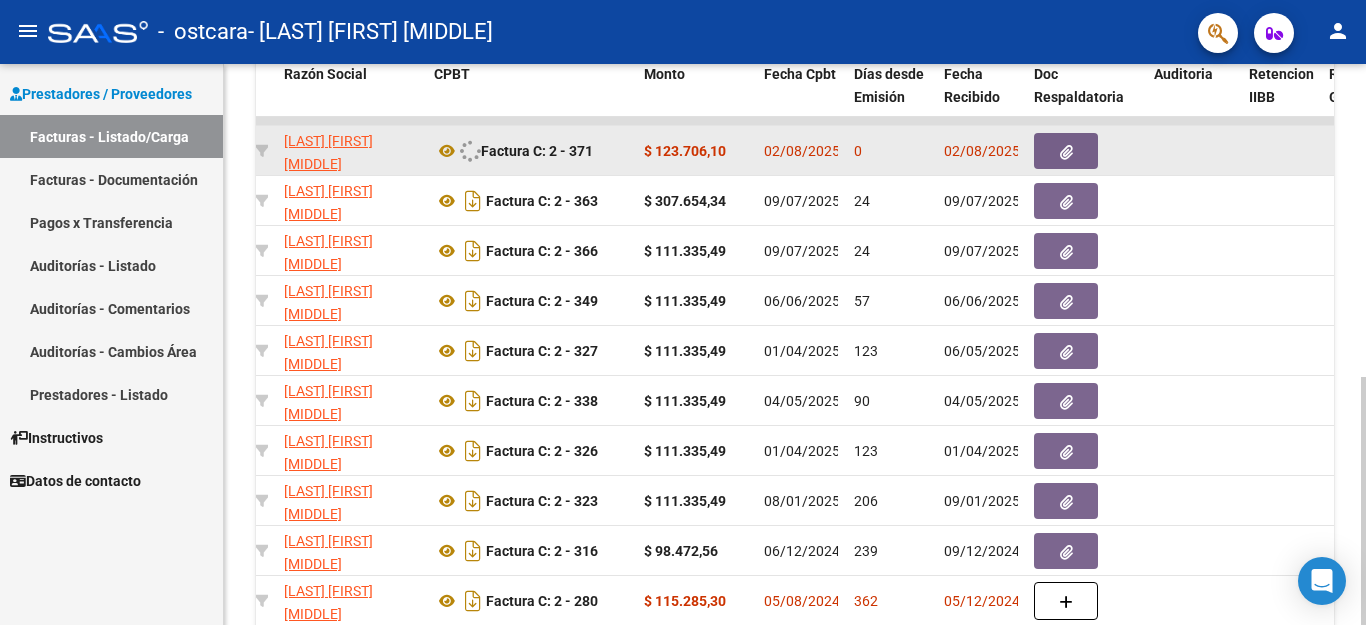 click 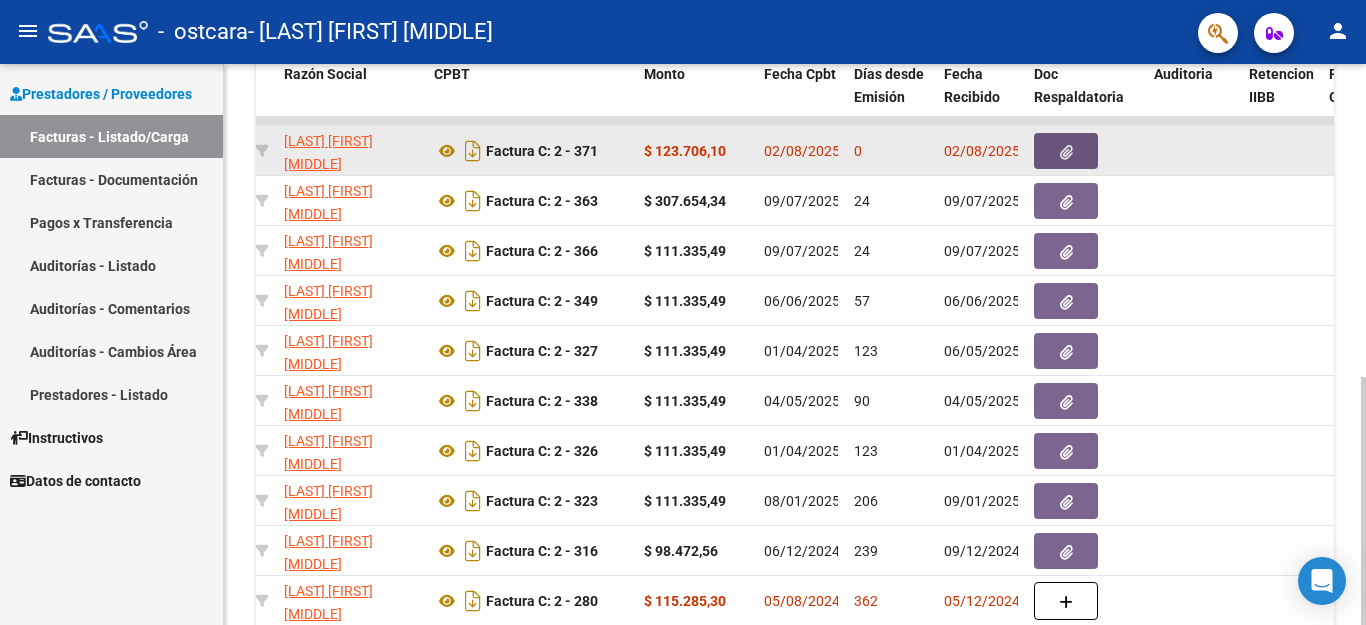 click 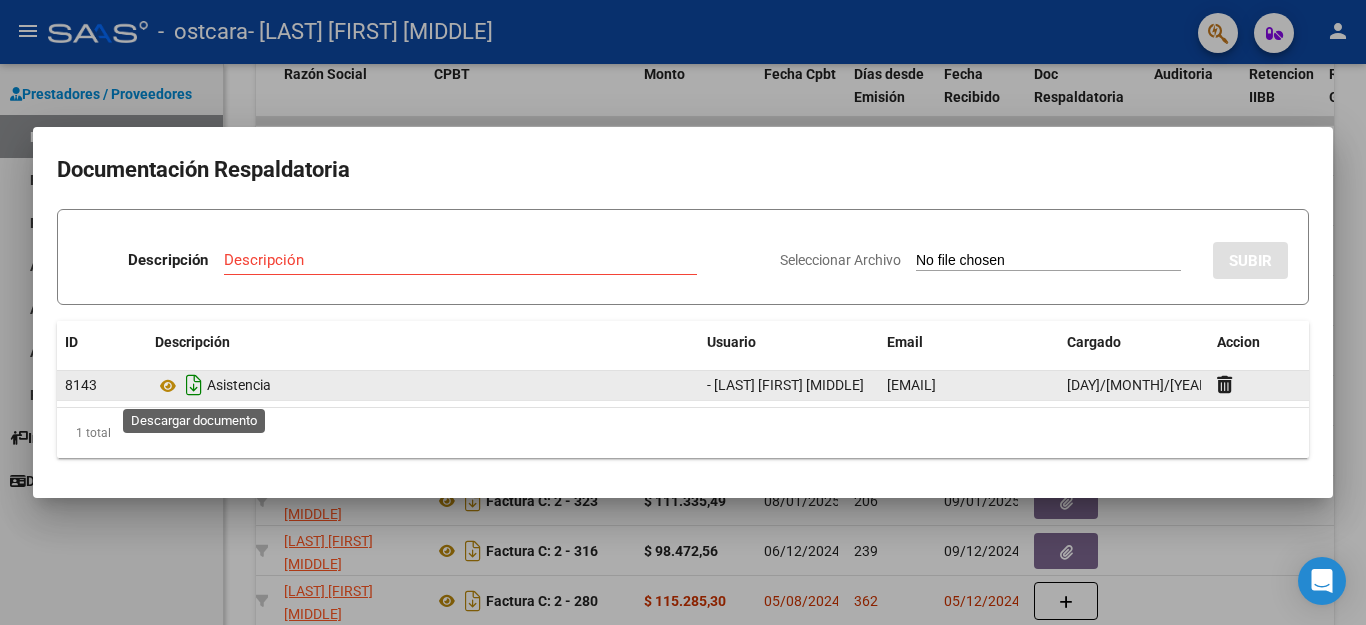 click 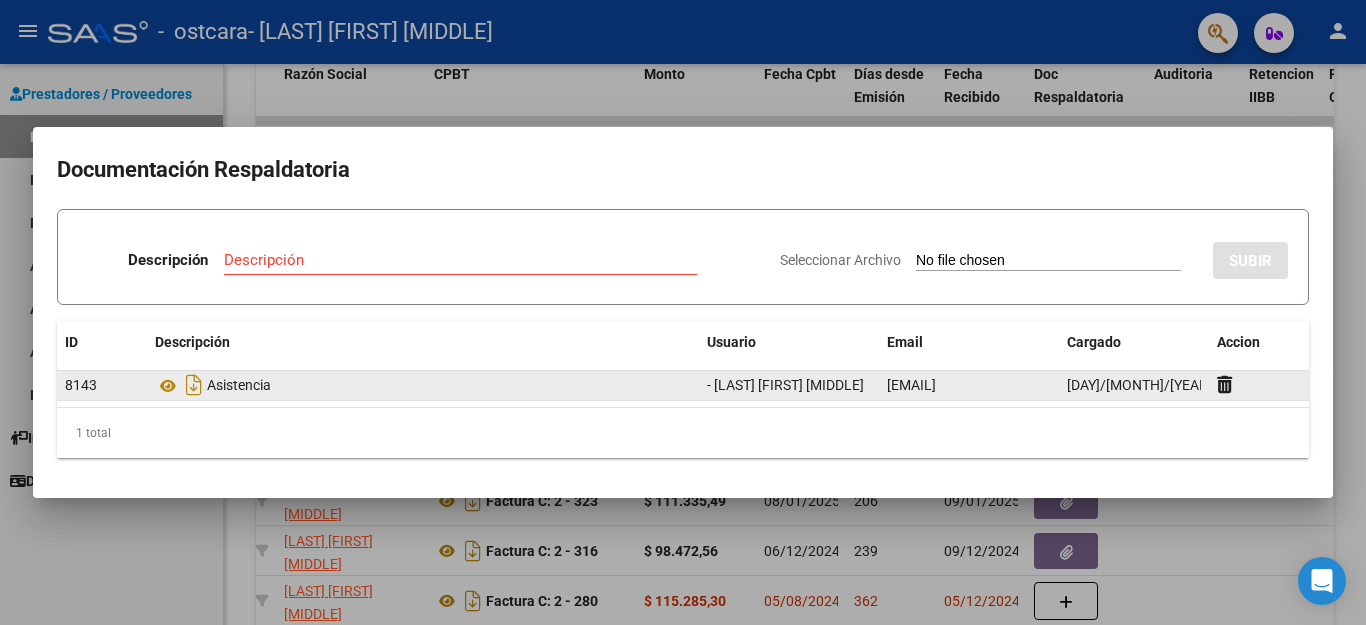 click at bounding box center (683, 312) 